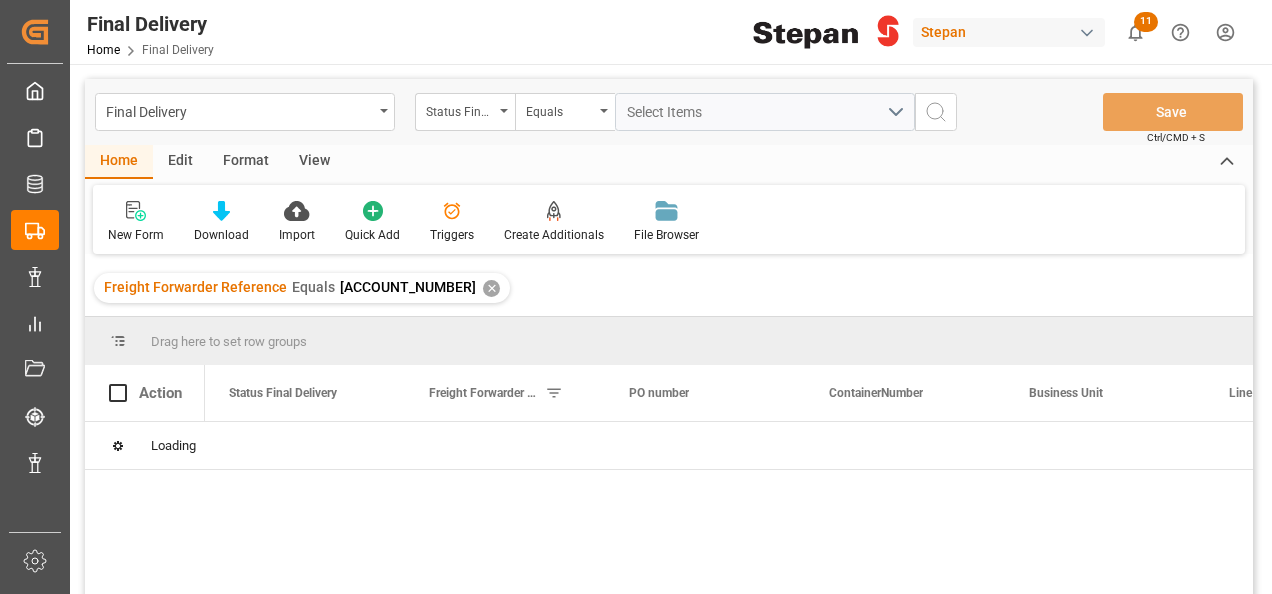 scroll, scrollTop: 0, scrollLeft: 0, axis: both 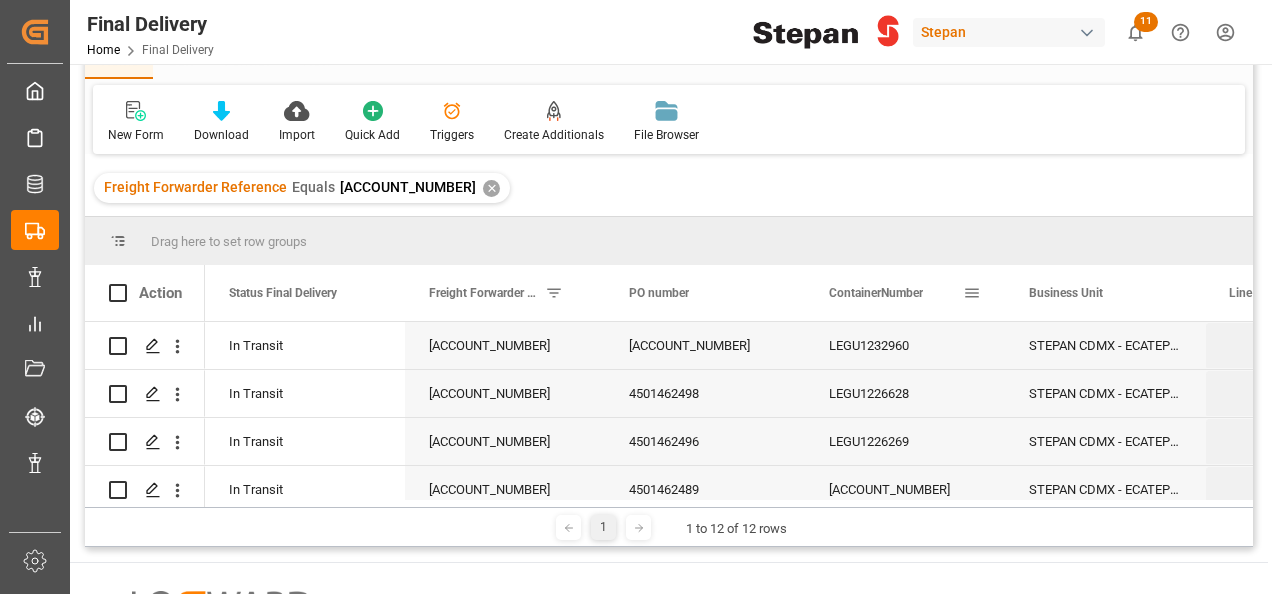 click on "ContainerNumber" at bounding box center (876, 293) 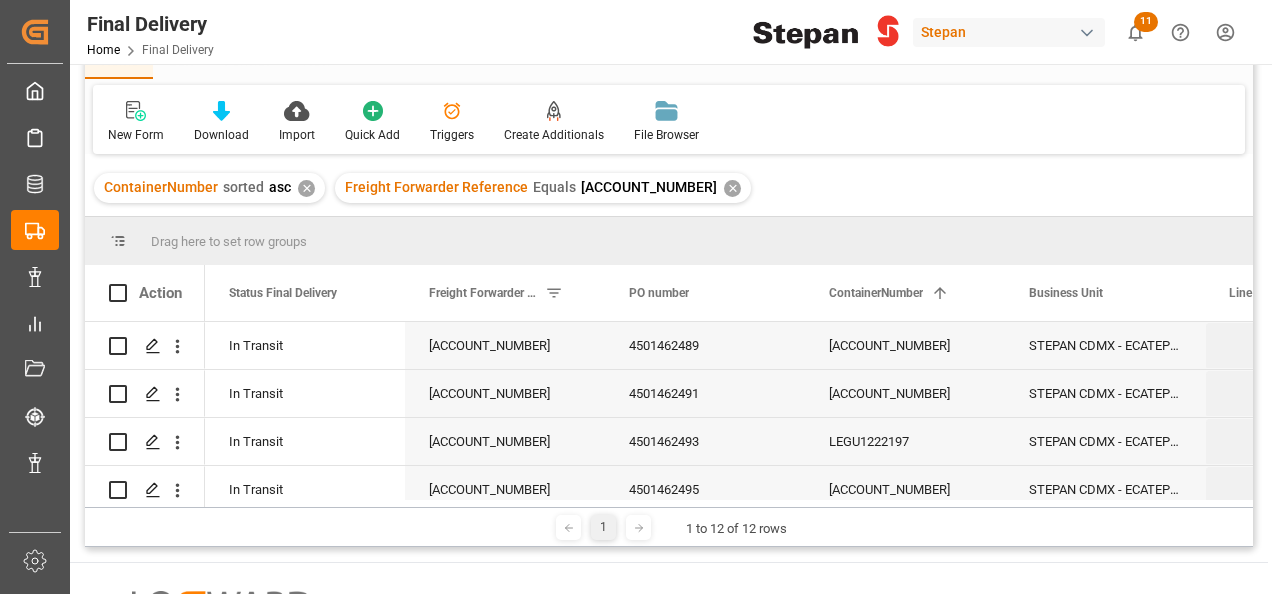 click on "✕" at bounding box center (306, 188) 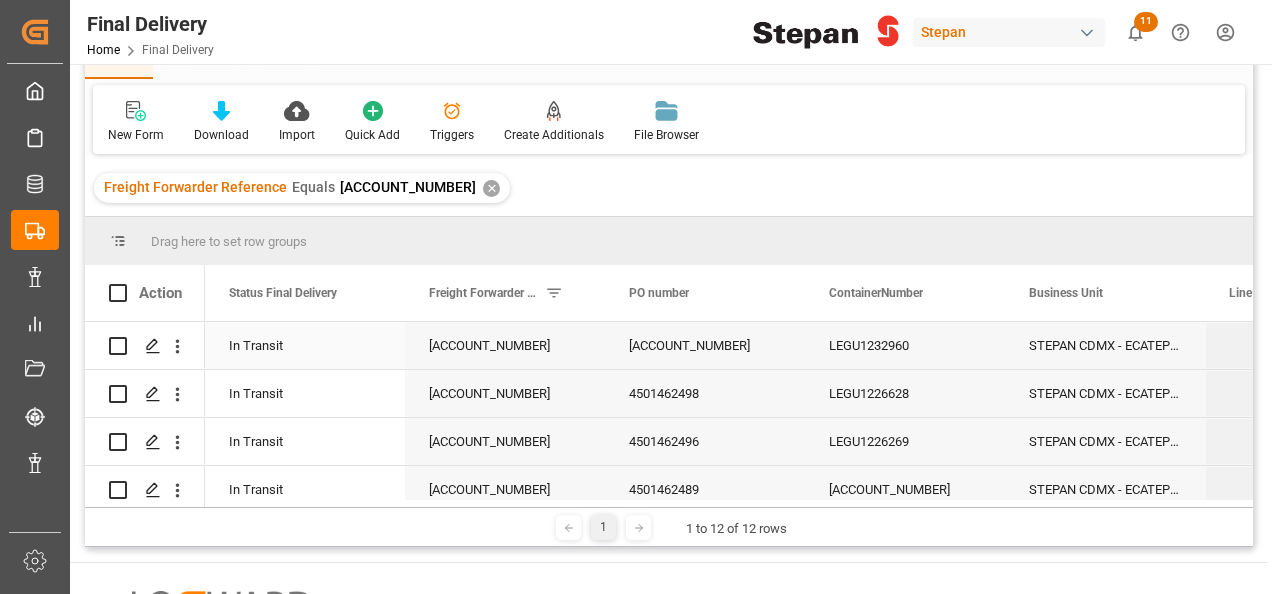 click on "LEGU1232960" at bounding box center (905, 345) 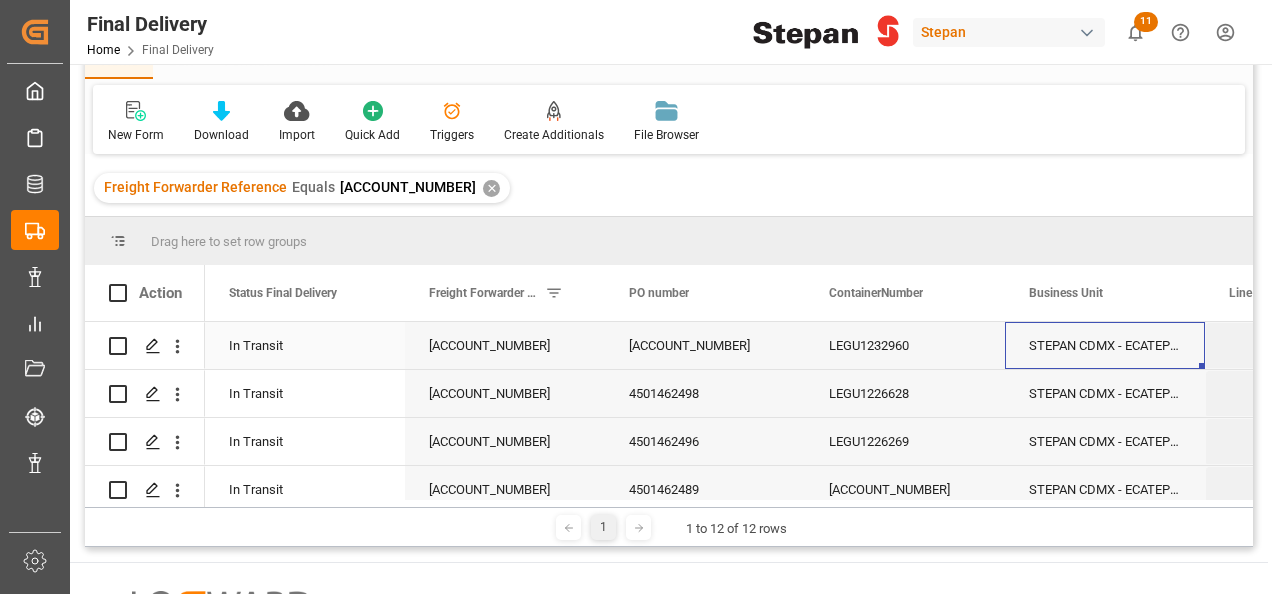 scroll, scrollTop: 0, scrollLeft: 158, axis: horizontal 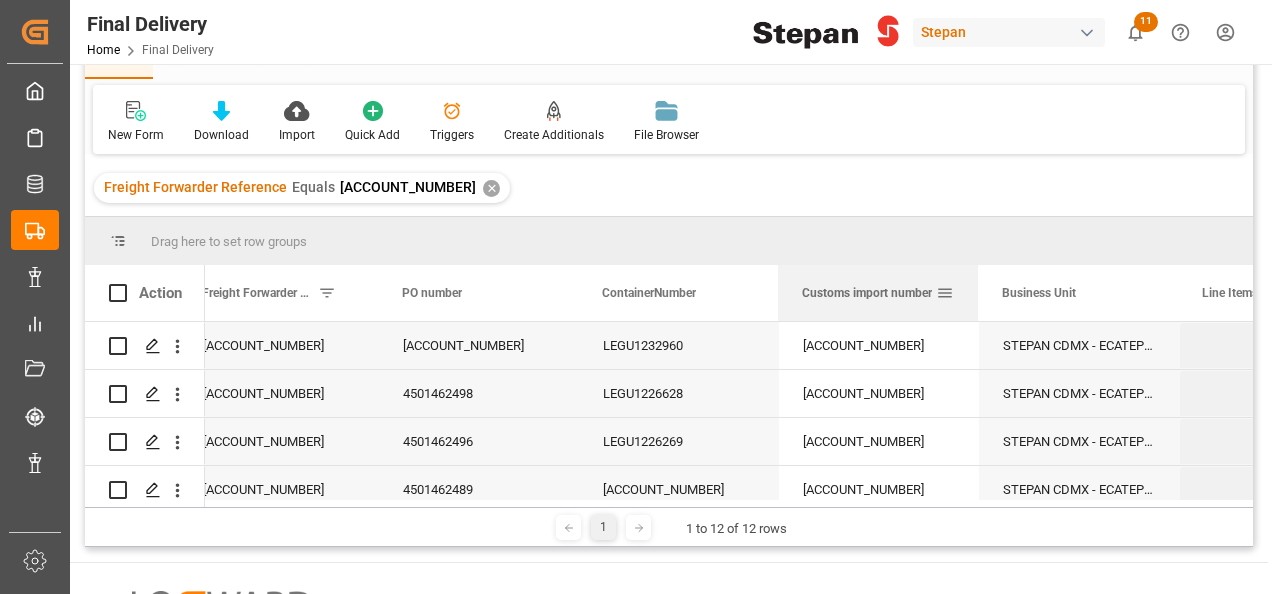 drag, startPoint x: 936, startPoint y: 286, endPoint x: 835, endPoint y: 286, distance: 101 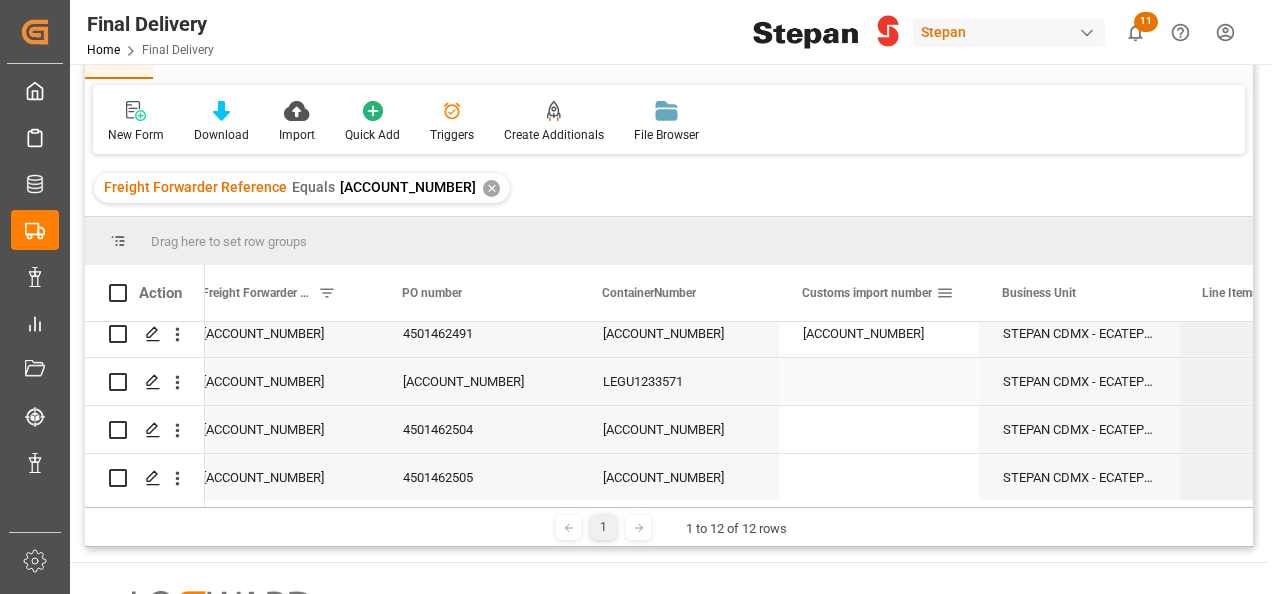 click at bounding box center [879, 381] 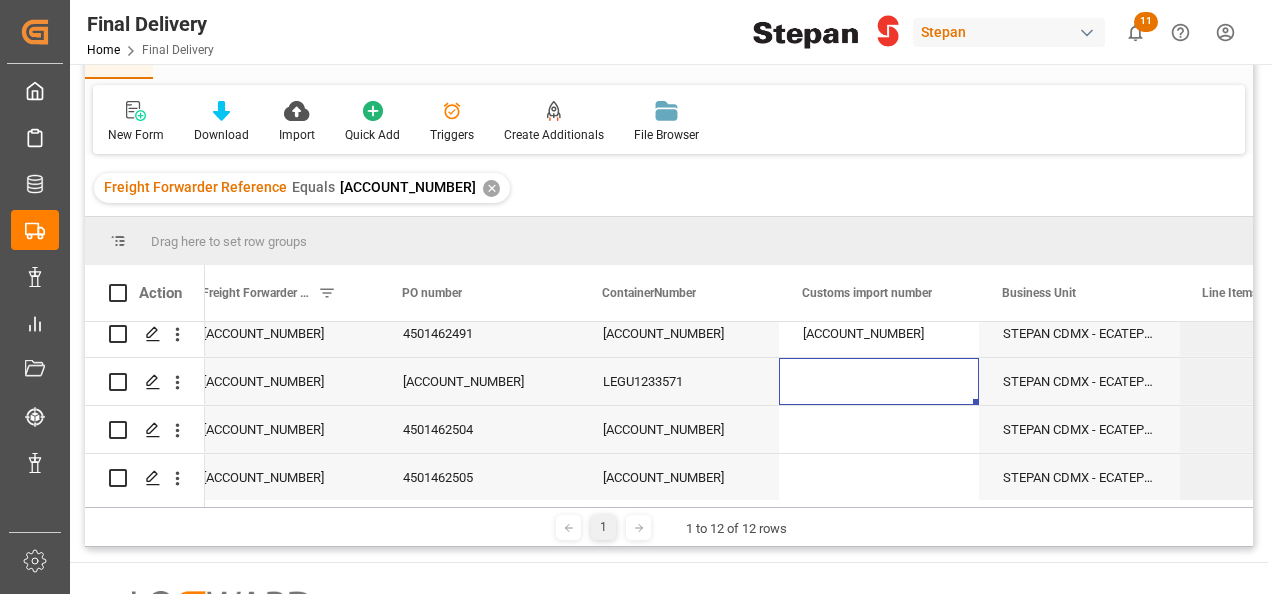 click at bounding box center (879, 381) 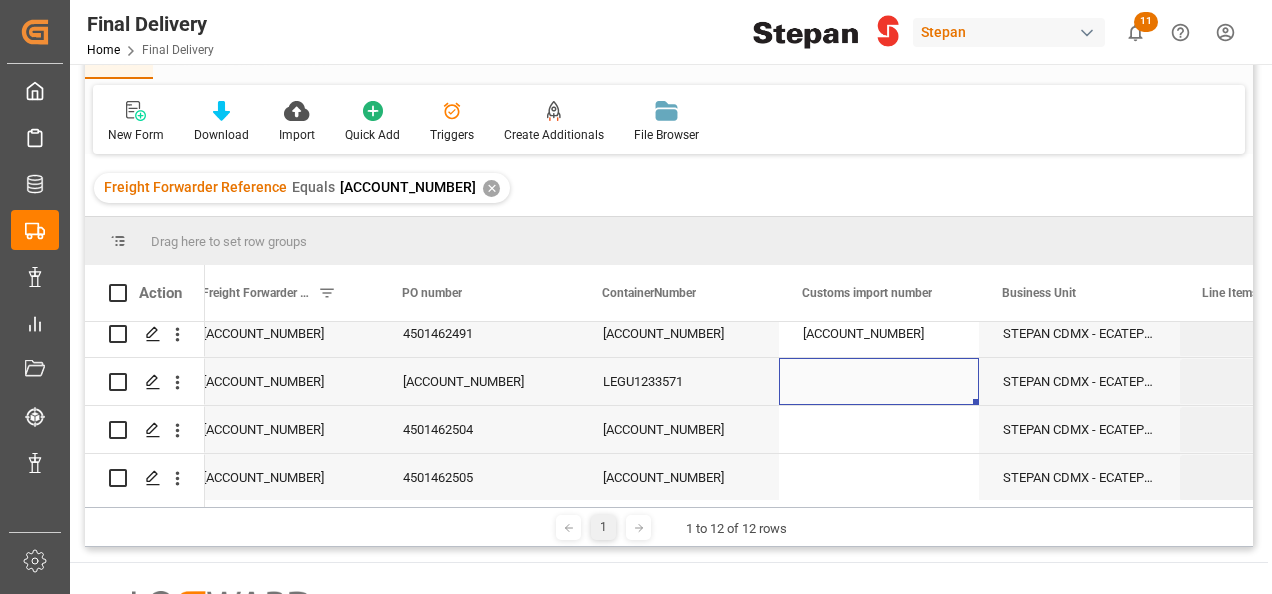 click at bounding box center [879, 381] 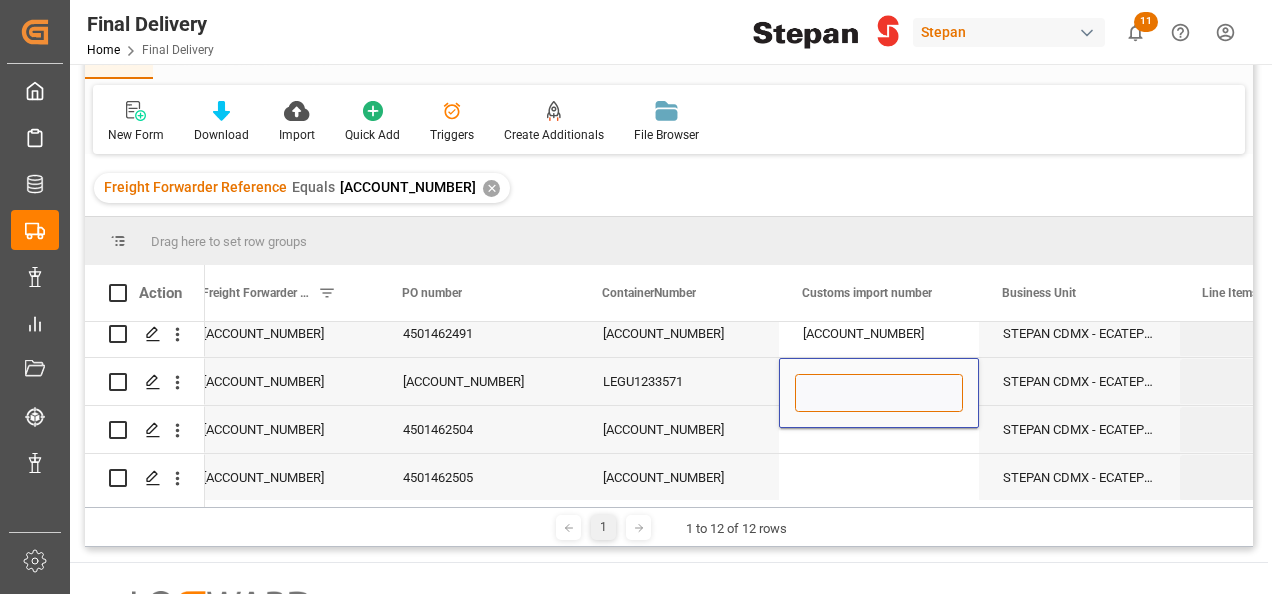 click at bounding box center [879, 393] 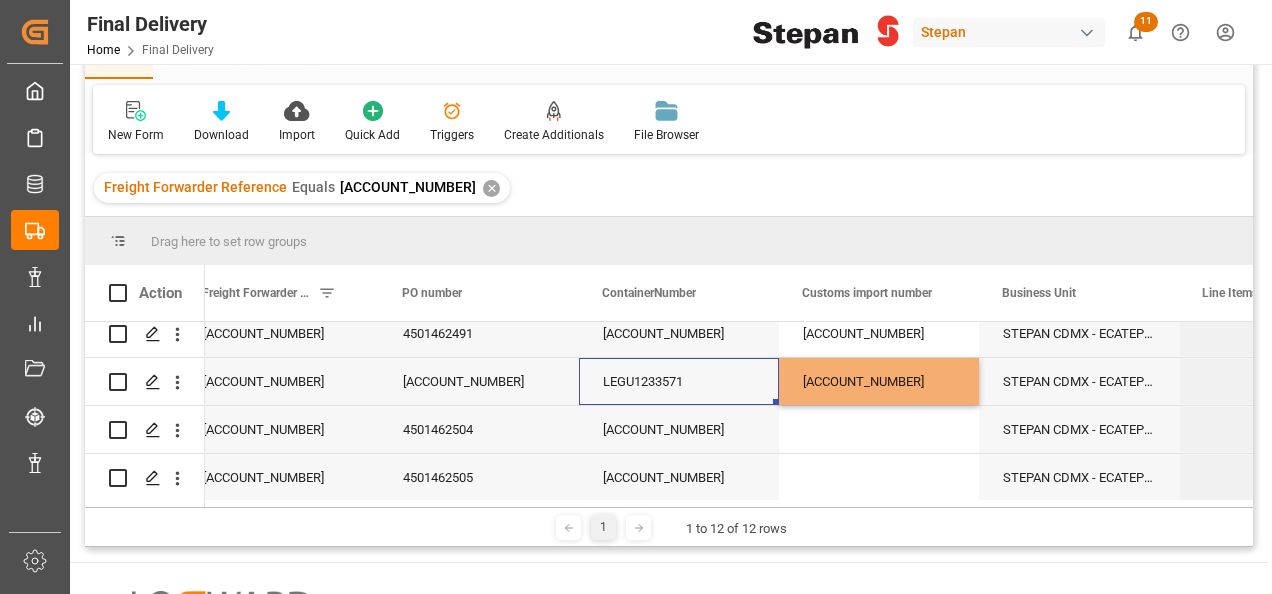 click on "LEGU1233571" at bounding box center (679, 381) 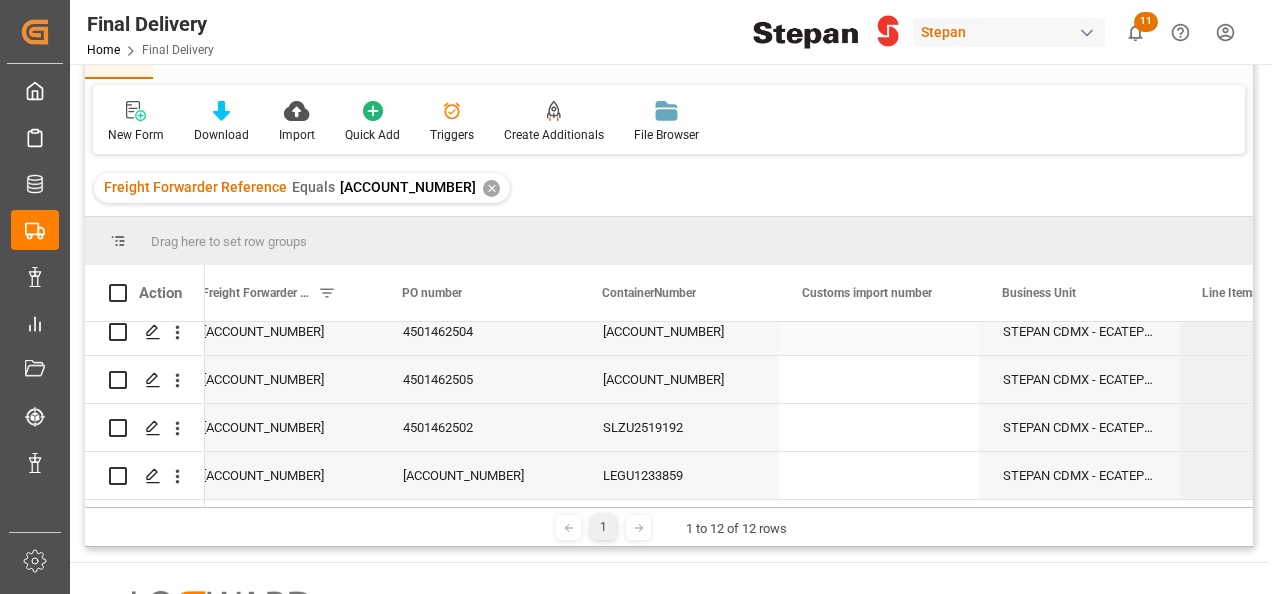 scroll, scrollTop: 404, scrollLeft: 0, axis: vertical 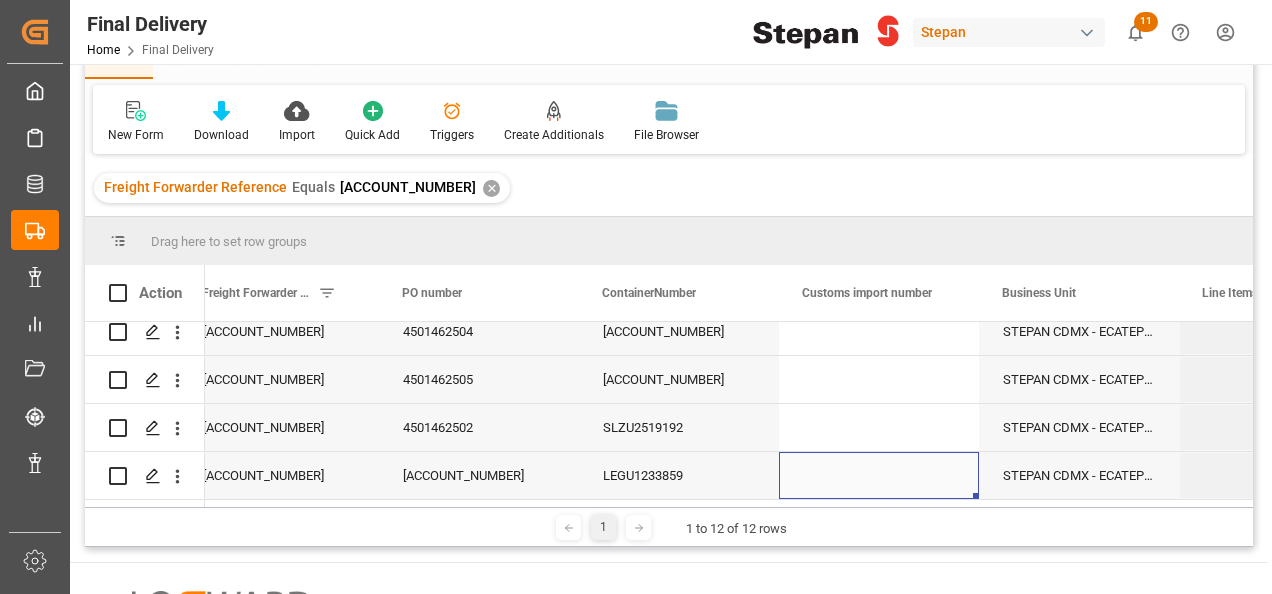 click at bounding box center [879, 475] 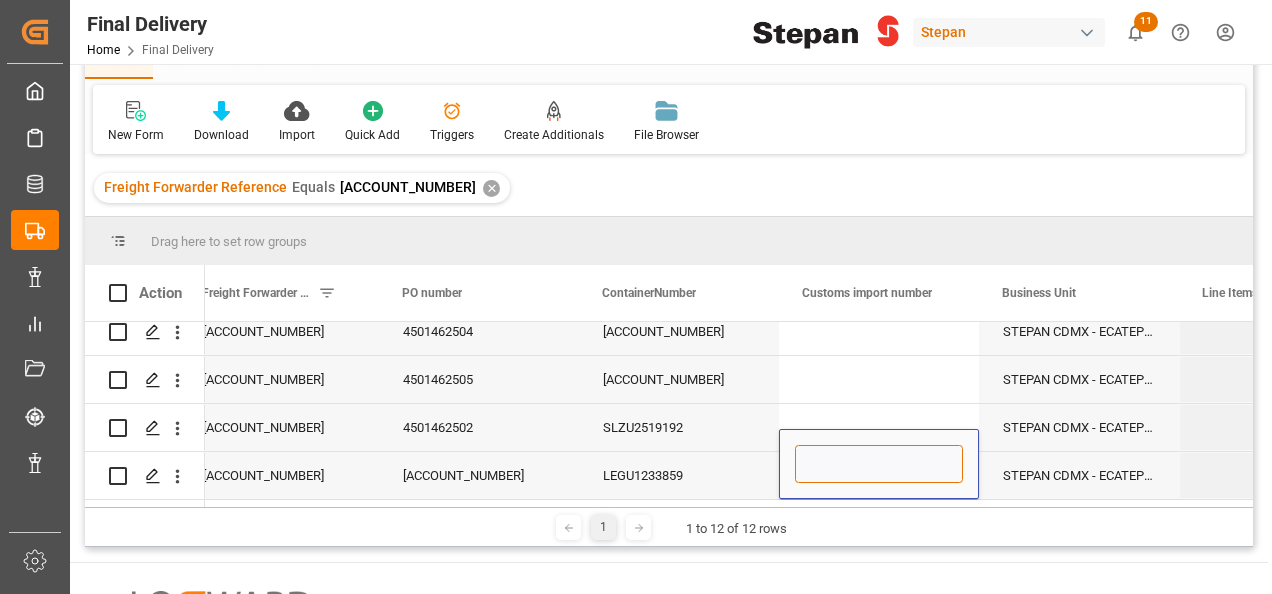 click at bounding box center [879, 464] 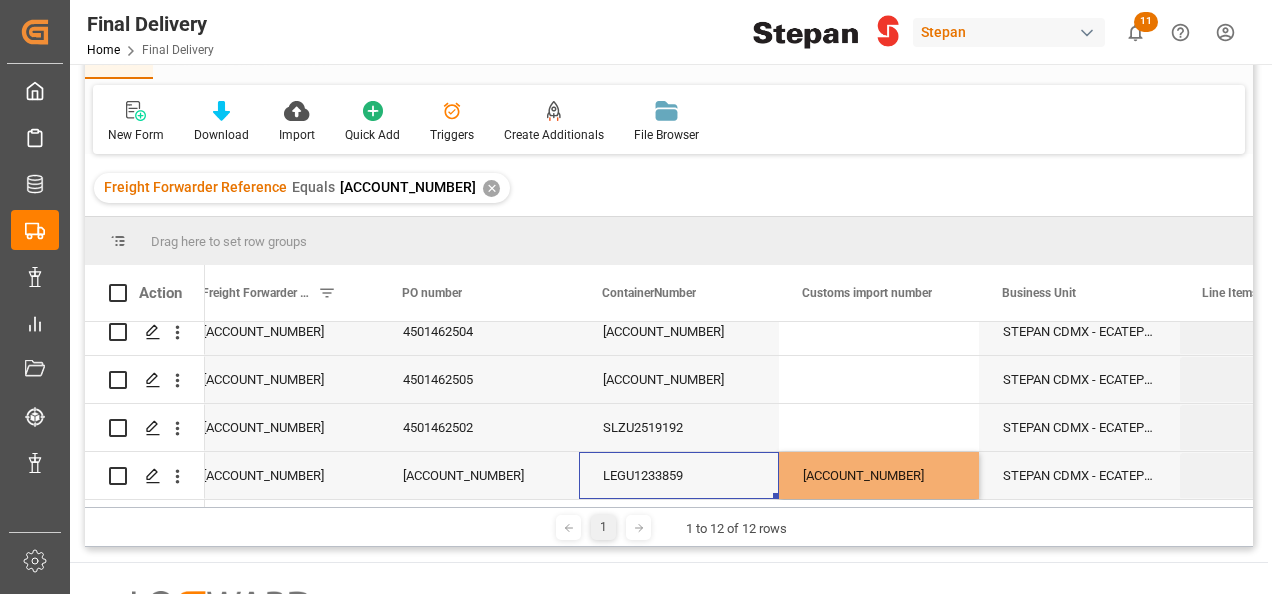 click on "LEGU1233859" at bounding box center (679, 475) 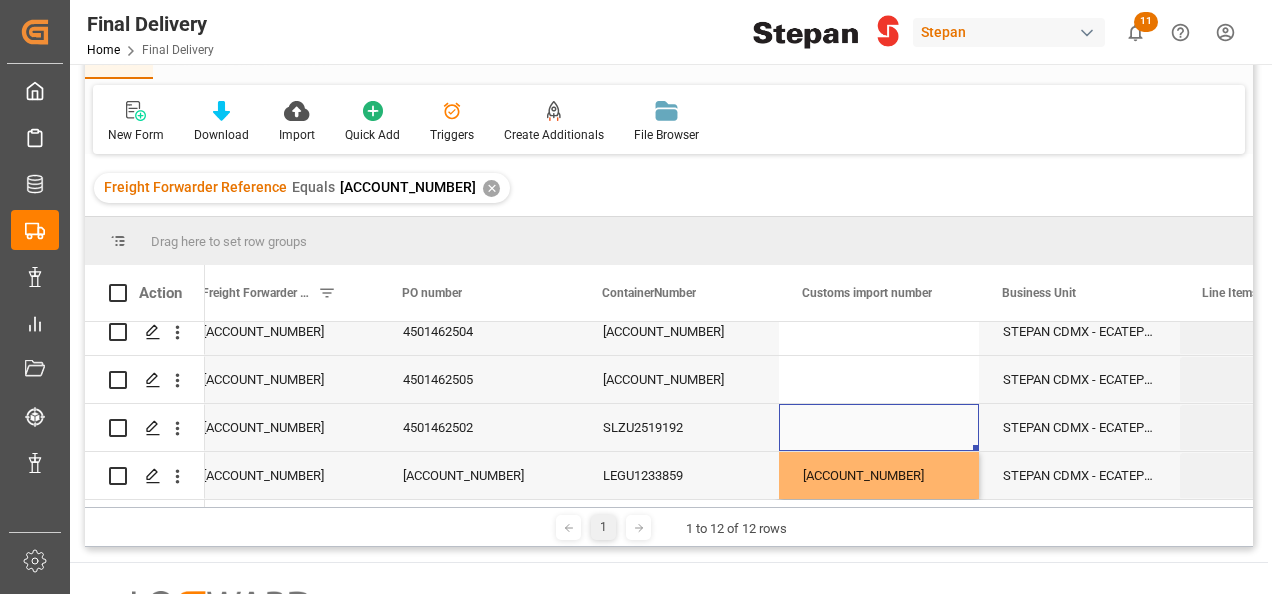 click at bounding box center (879, 427) 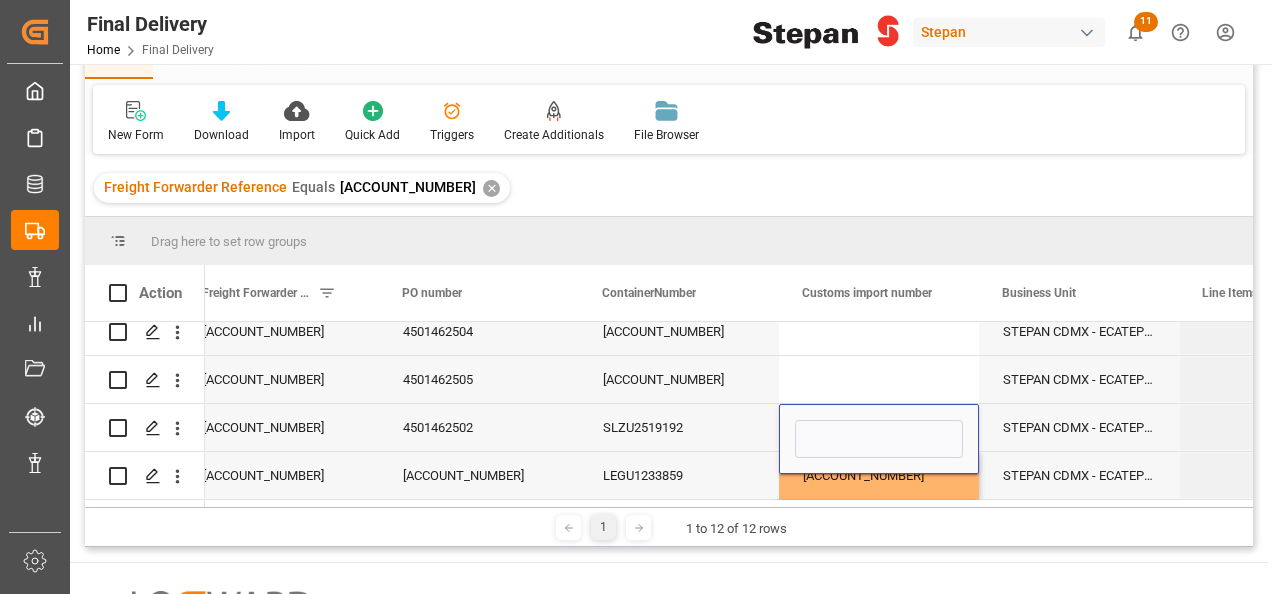 type on "[ACCOUNT_NUMBER]" 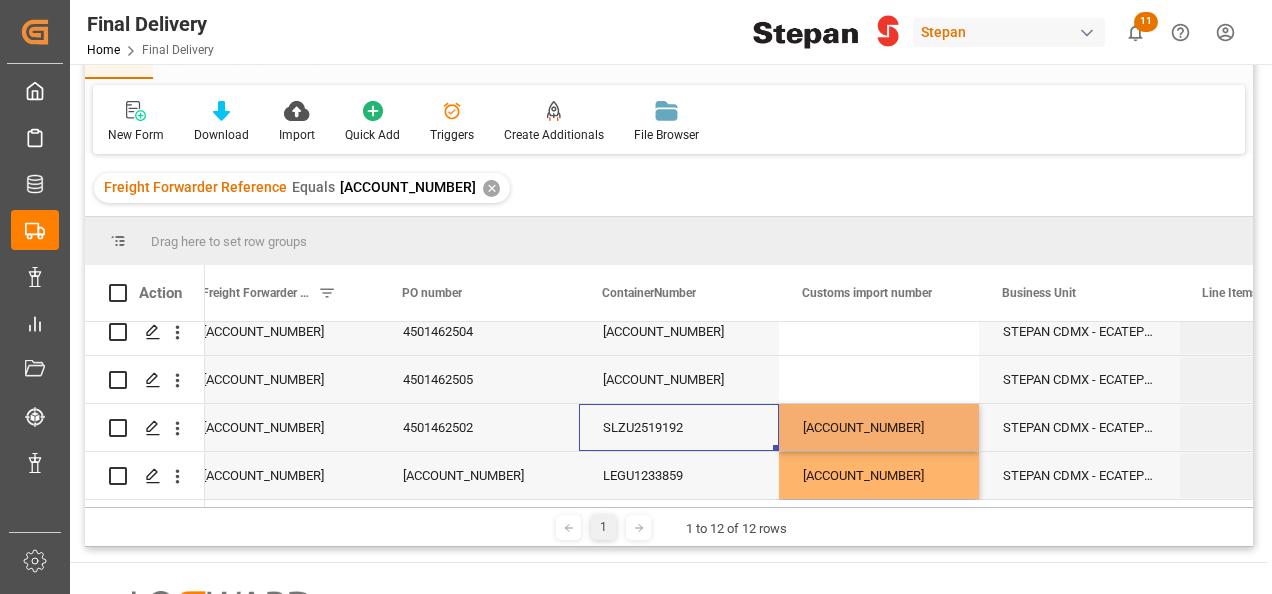 click on "SLZU2519192" at bounding box center [679, 427] 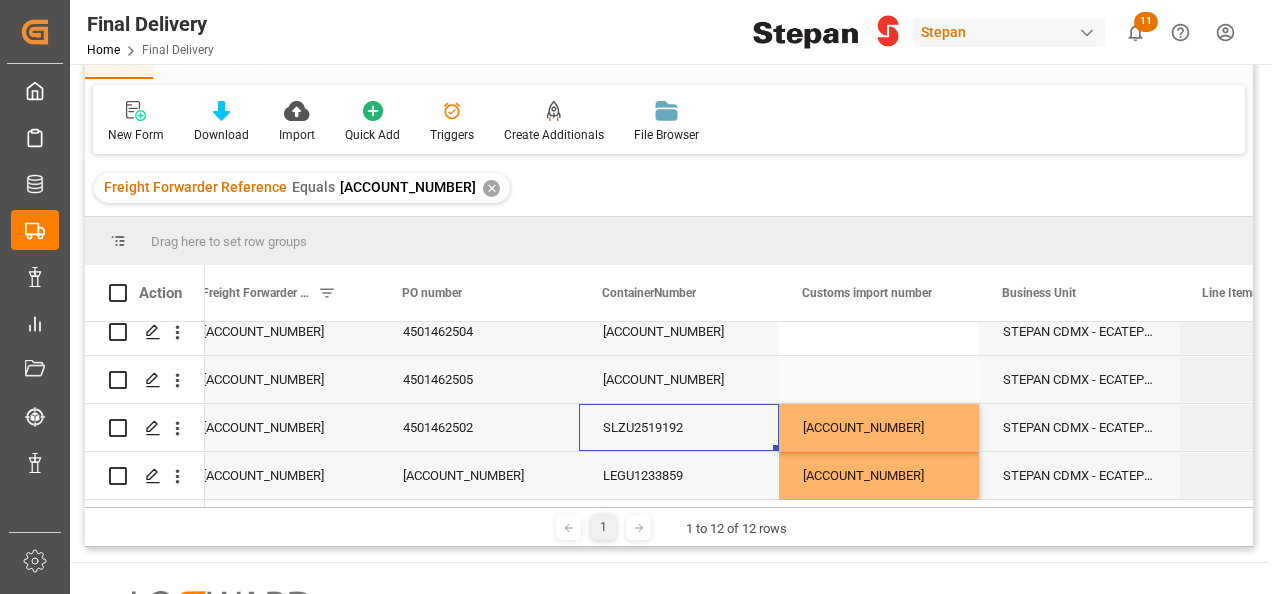 scroll, scrollTop: 304, scrollLeft: 0, axis: vertical 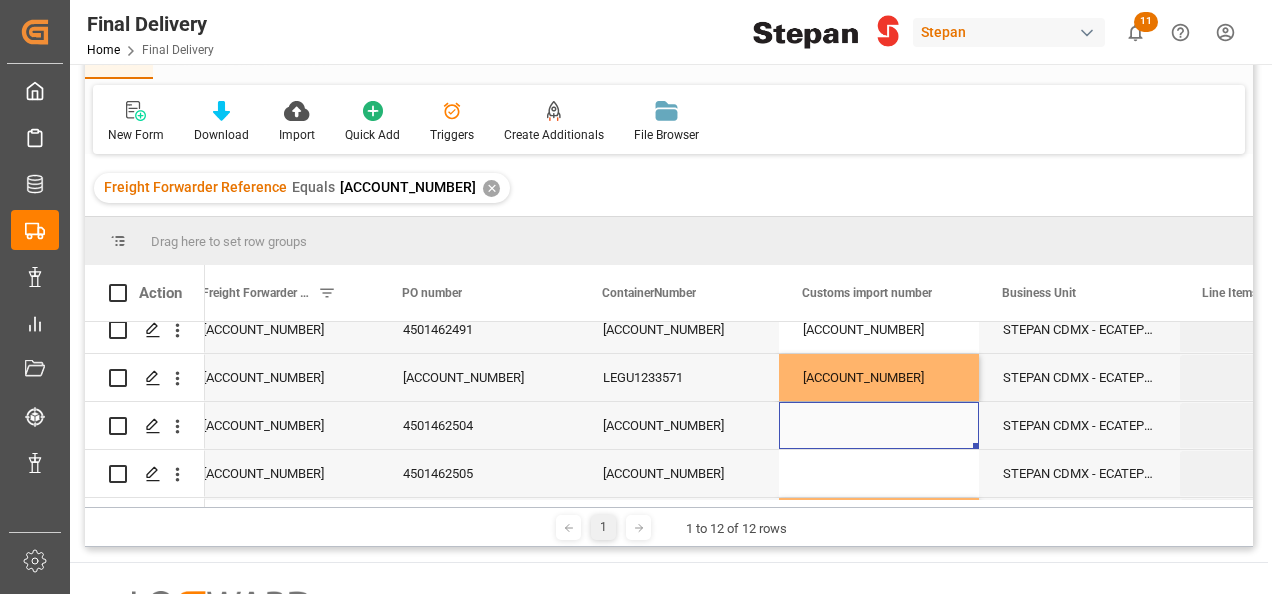 click at bounding box center (879, 425) 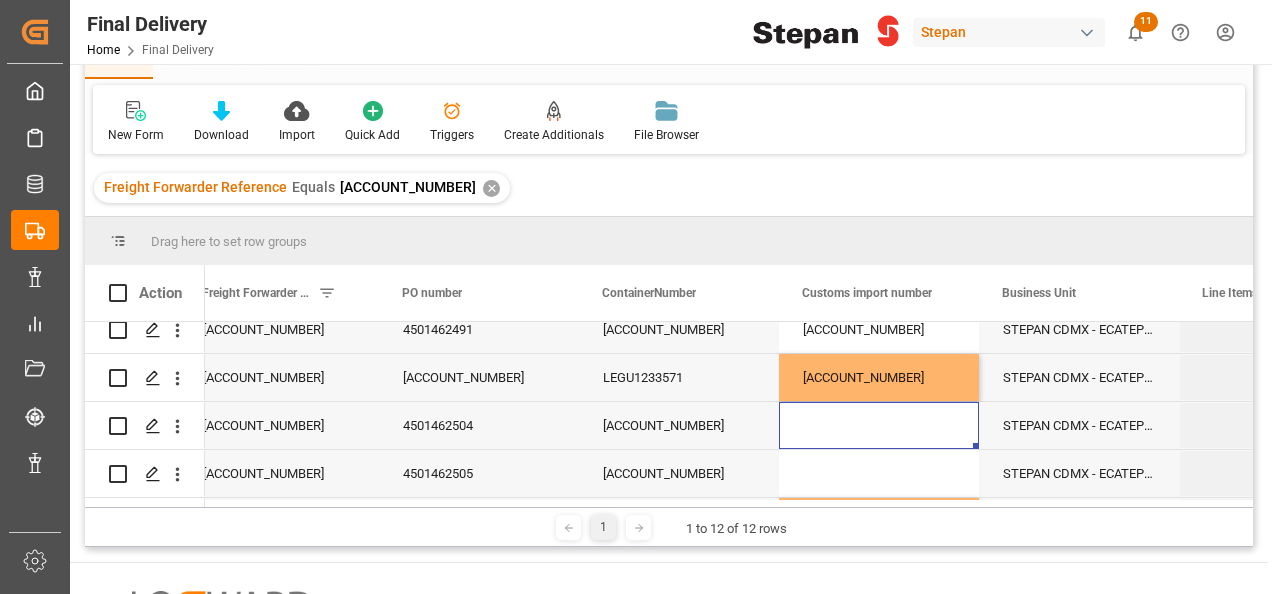 click at bounding box center [879, 425] 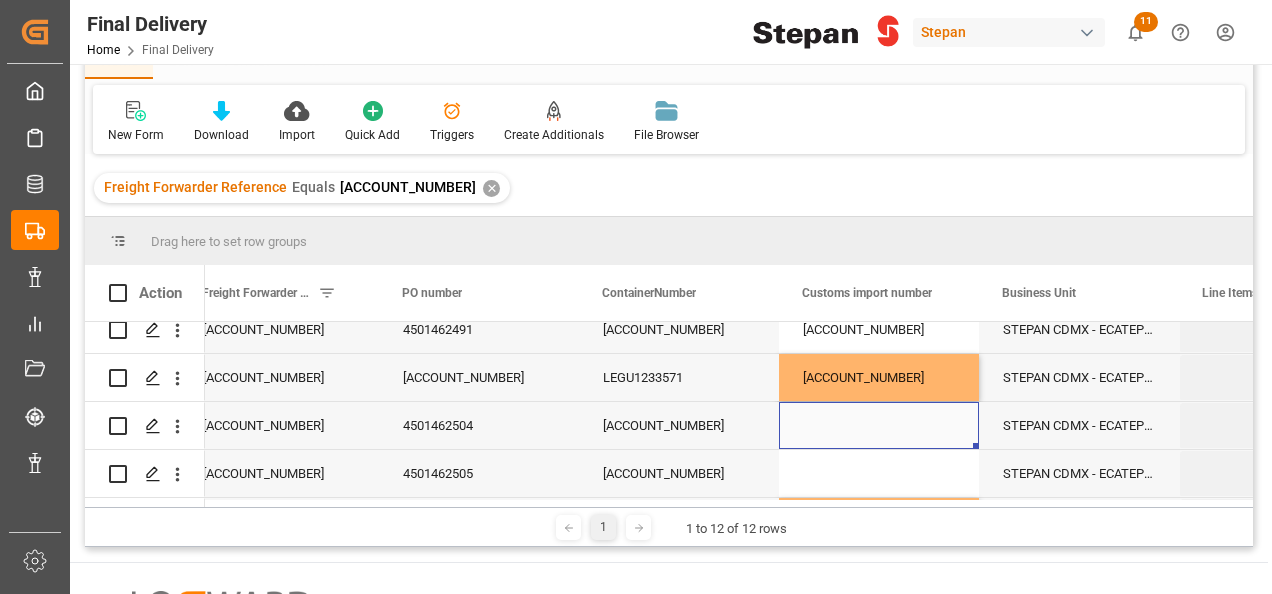 click at bounding box center (879, 425) 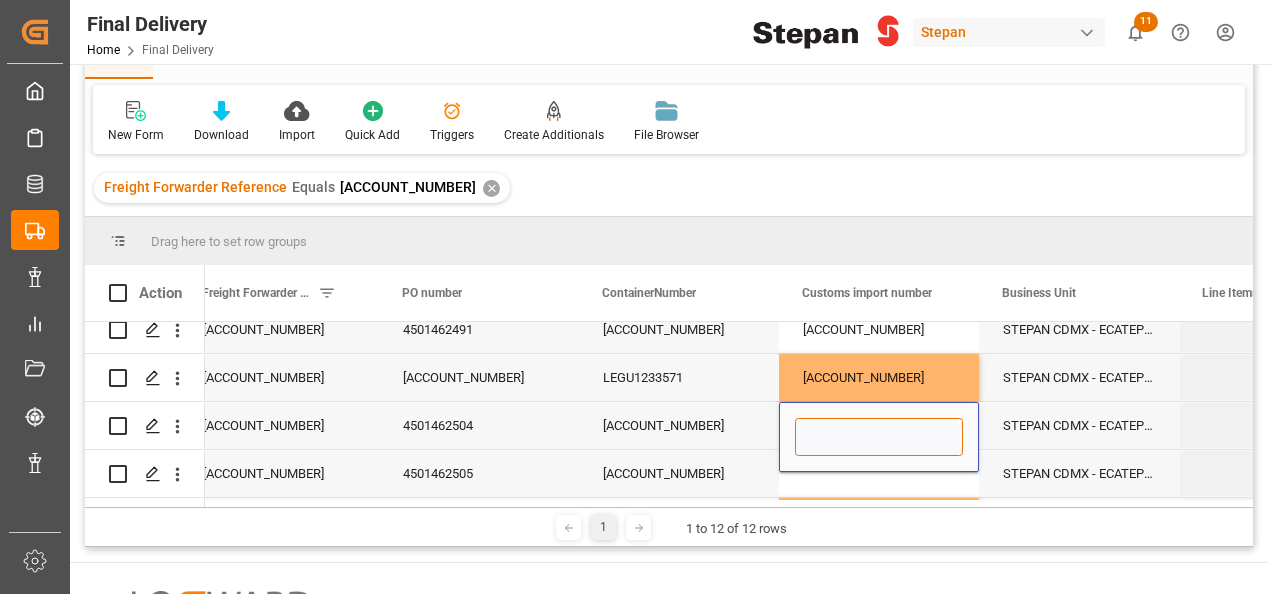click at bounding box center (879, 437) 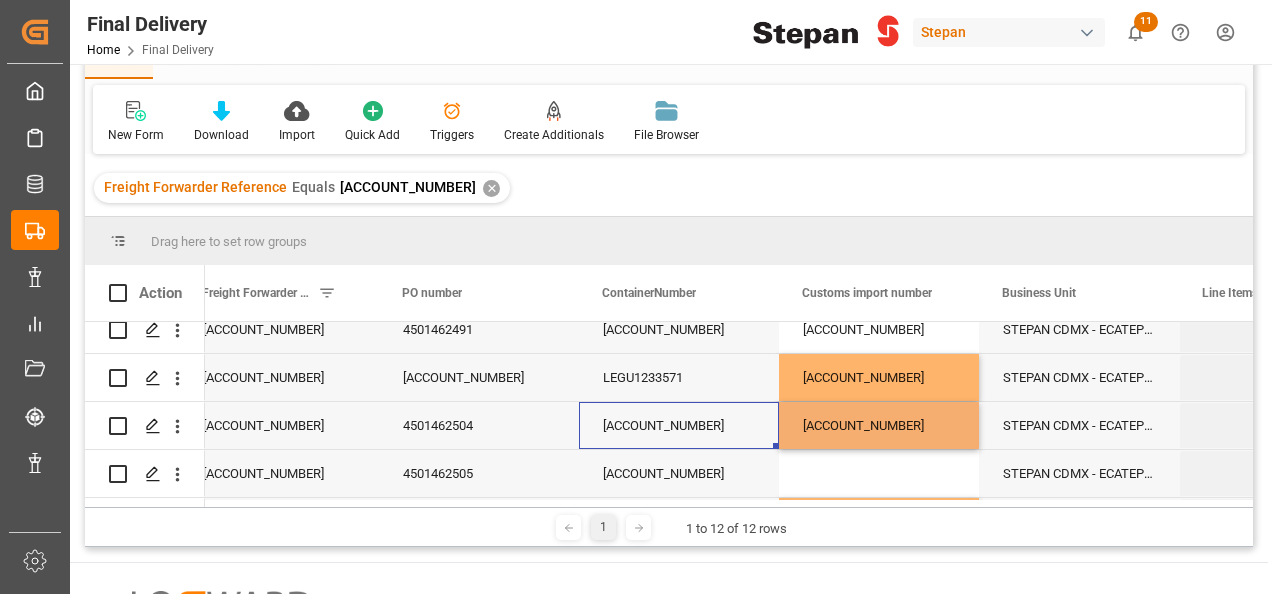 click on "[ACCOUNT_NUMBER]" at bounding box center (679, 425) 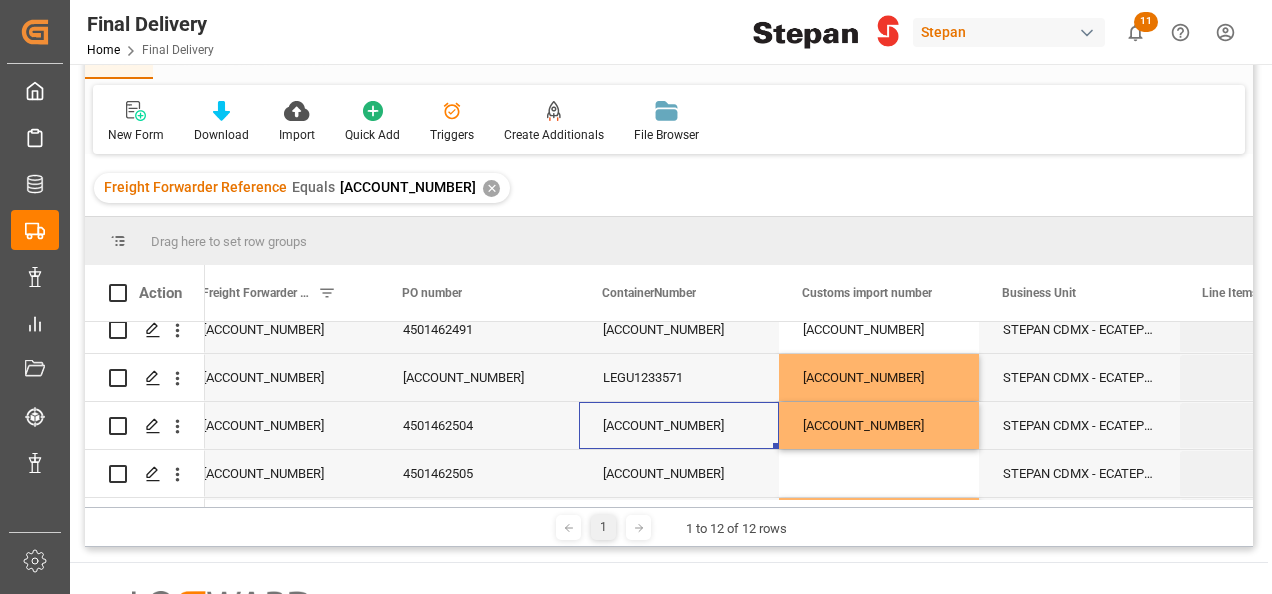 scroll, scrollTop: 404, scrollLeft: 0, axis: vertical 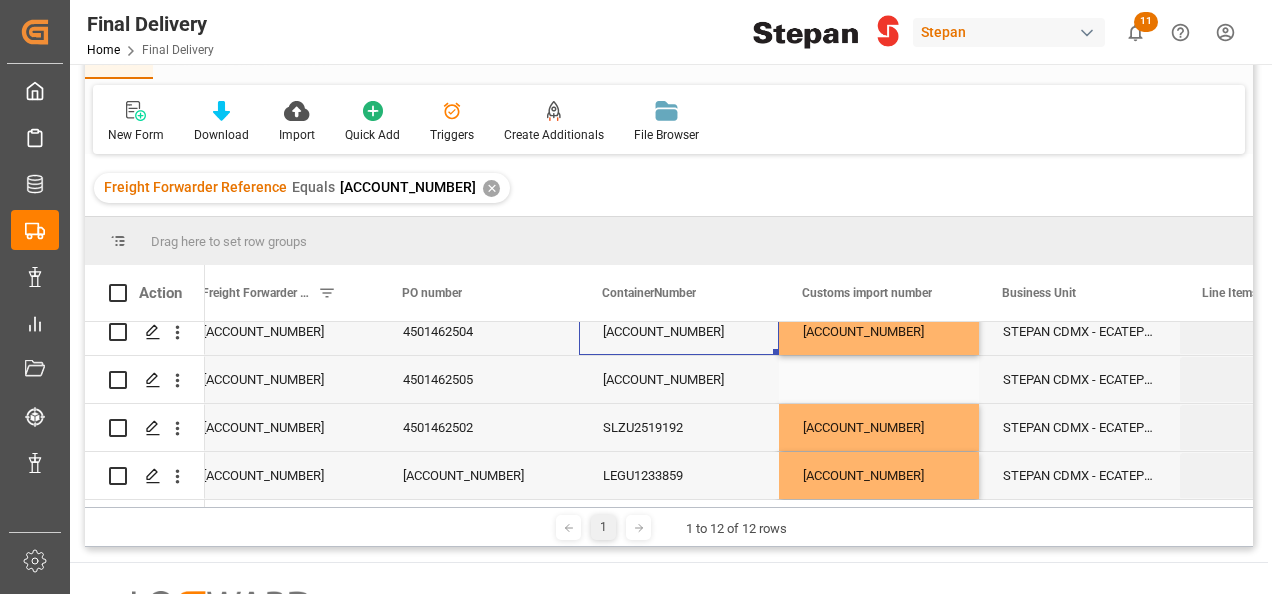click at bounding box center [879, 379] 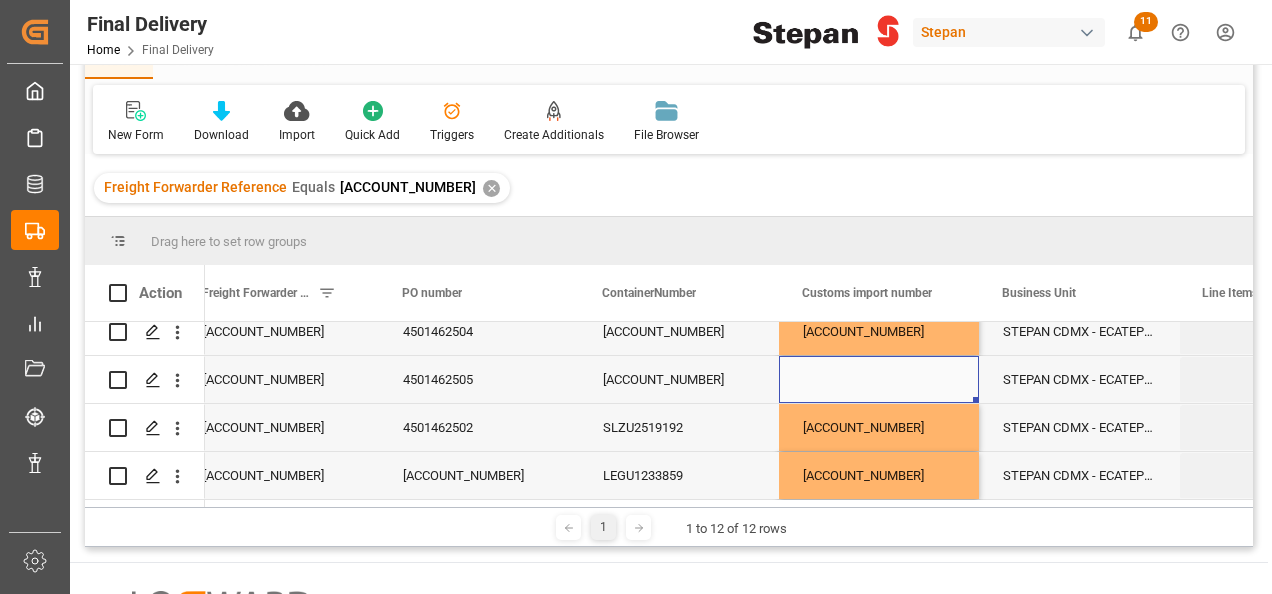 click at bounding box center [879, 379] 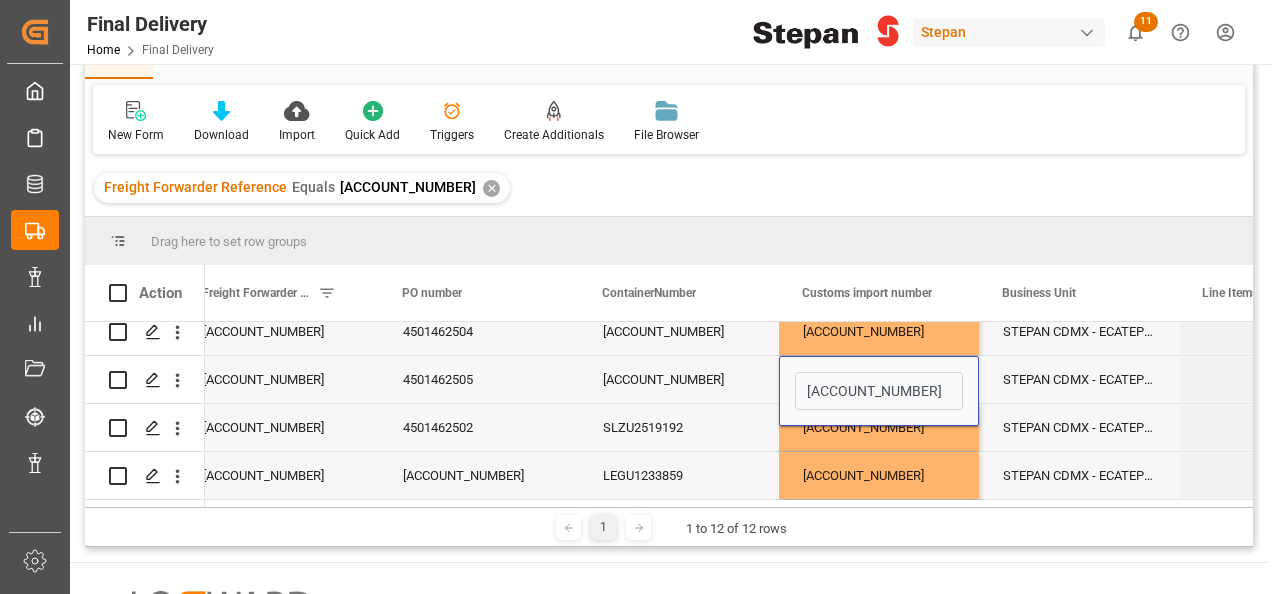 type on "[ACCOUNT_NUMBER]" 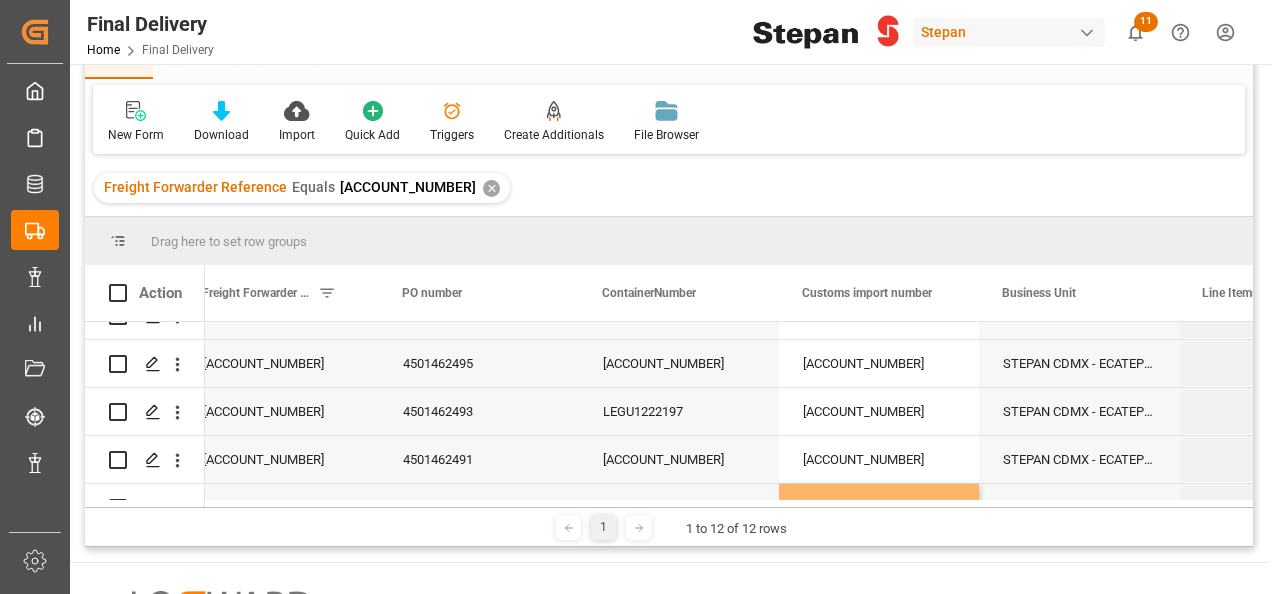 scroll, scrollTop: 4, scrollLeft: 0, axis: vertical 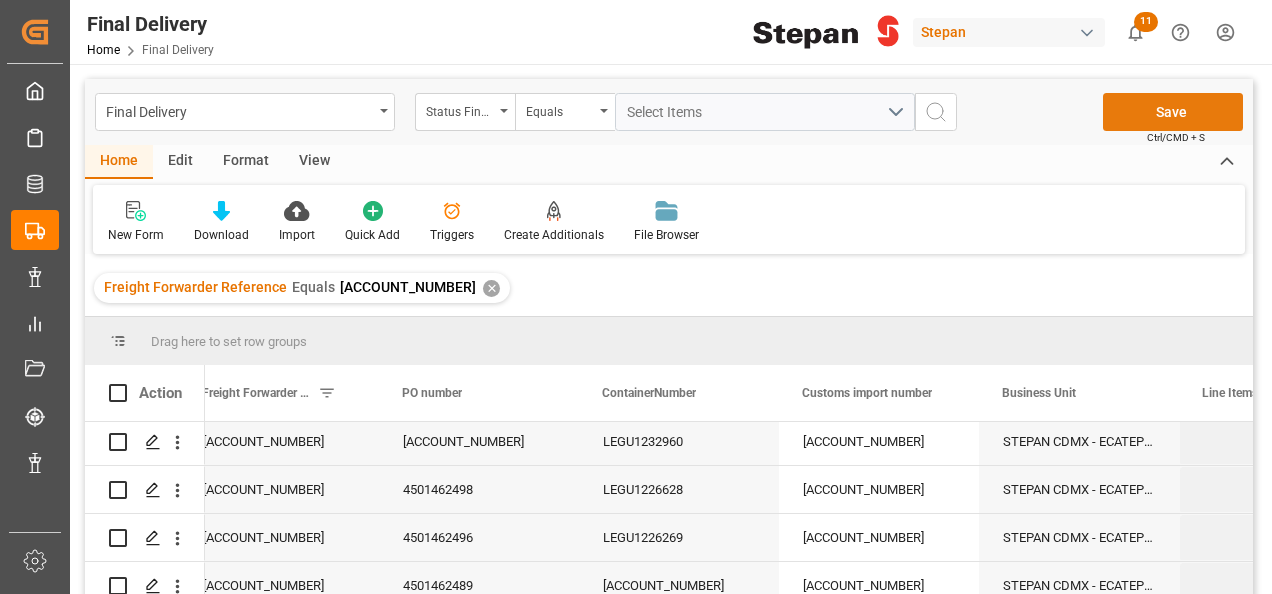 click on "Save" at bounding box center (1173, 112) 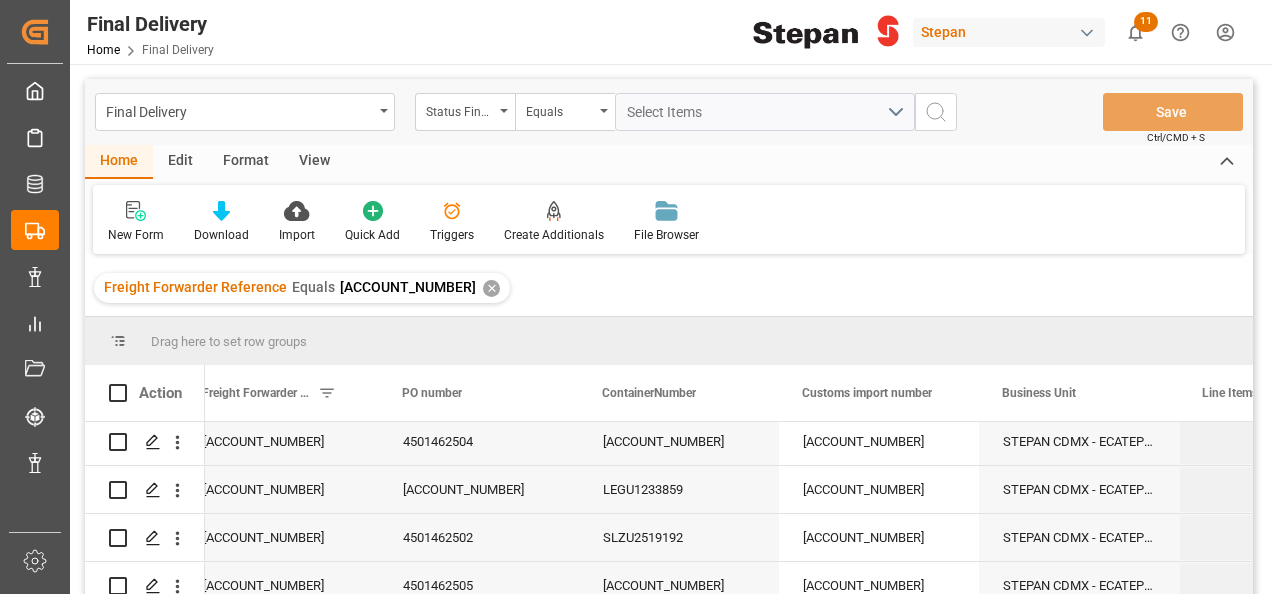 click on "✕" at bounding box center (491, 288) 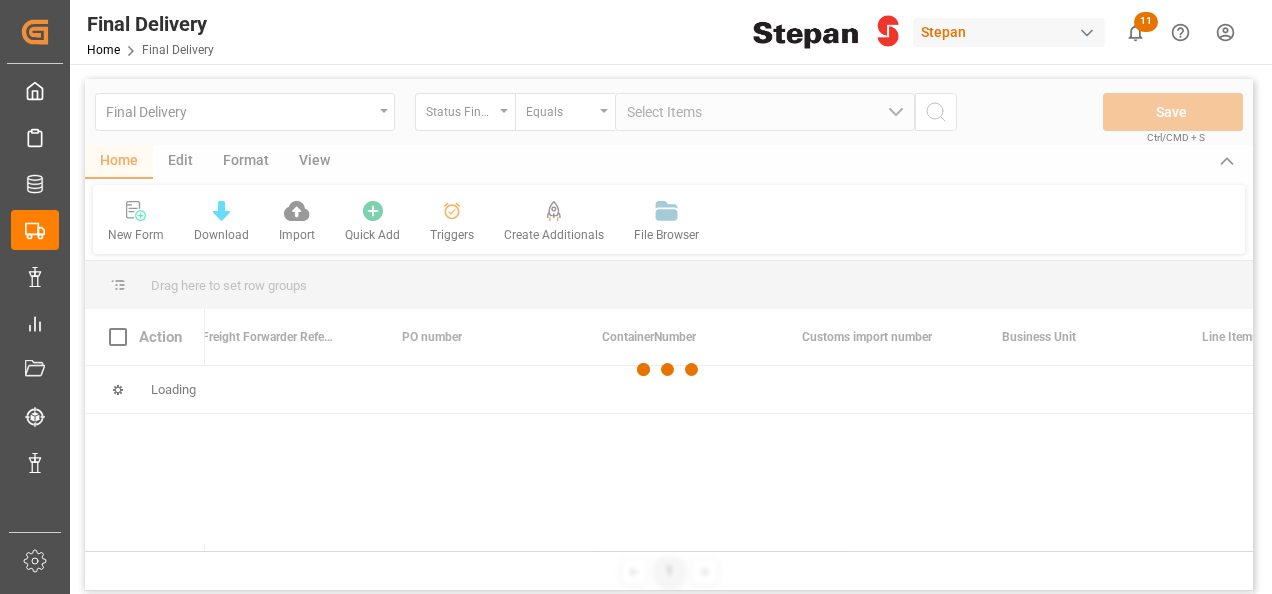 scroll, scrollTop: 0, scrollLeft: 0, axis: both 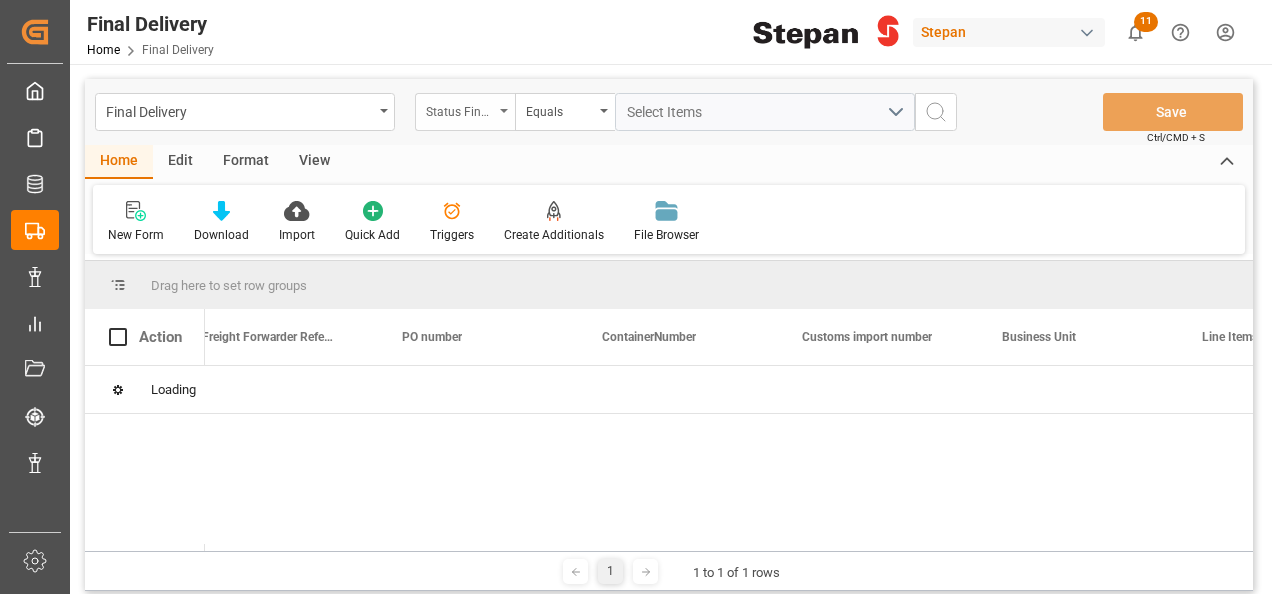 click at bounding box center (504, 111) 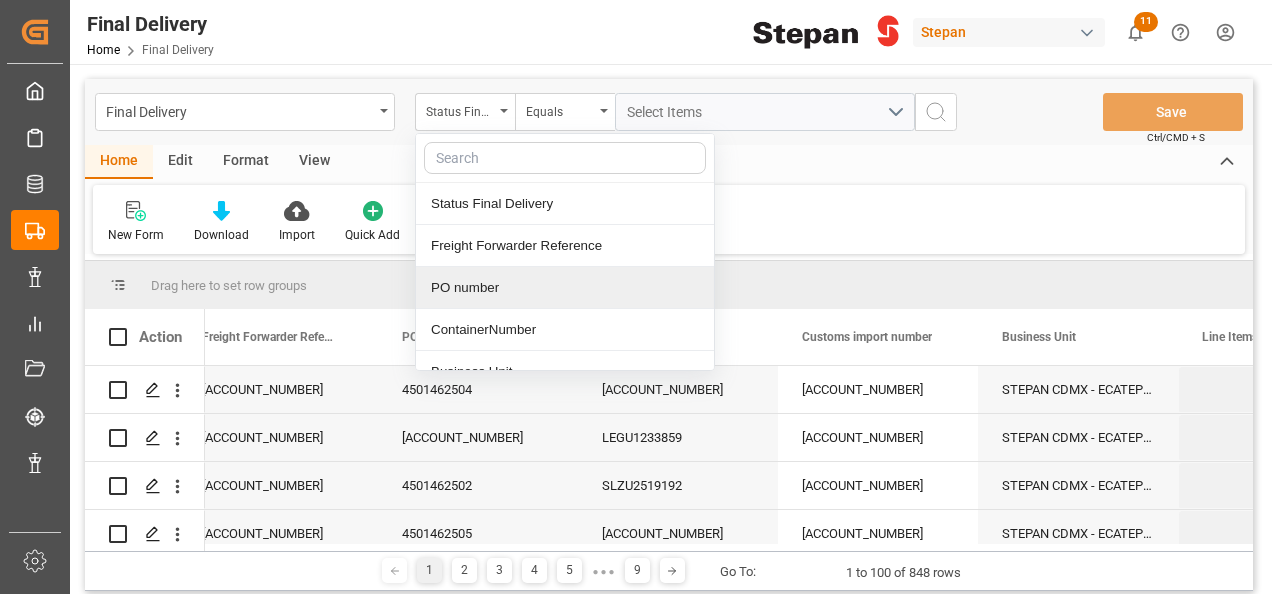 click on "PO number" at bounding box center [565, 288] 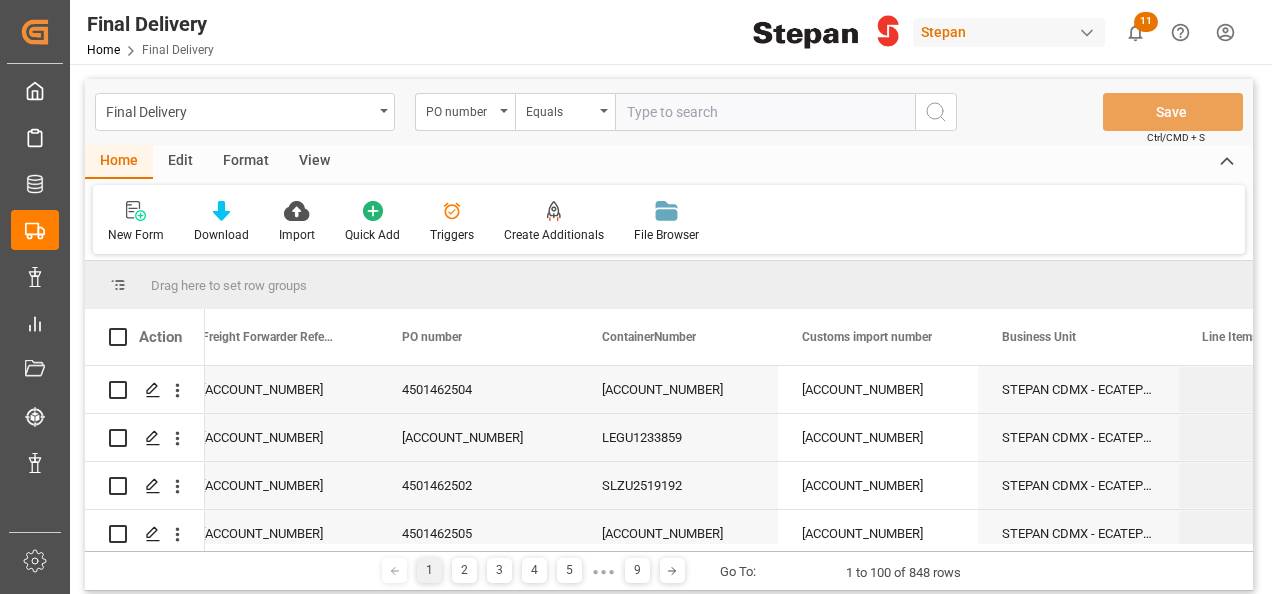 click at bounding box center [765, 112] 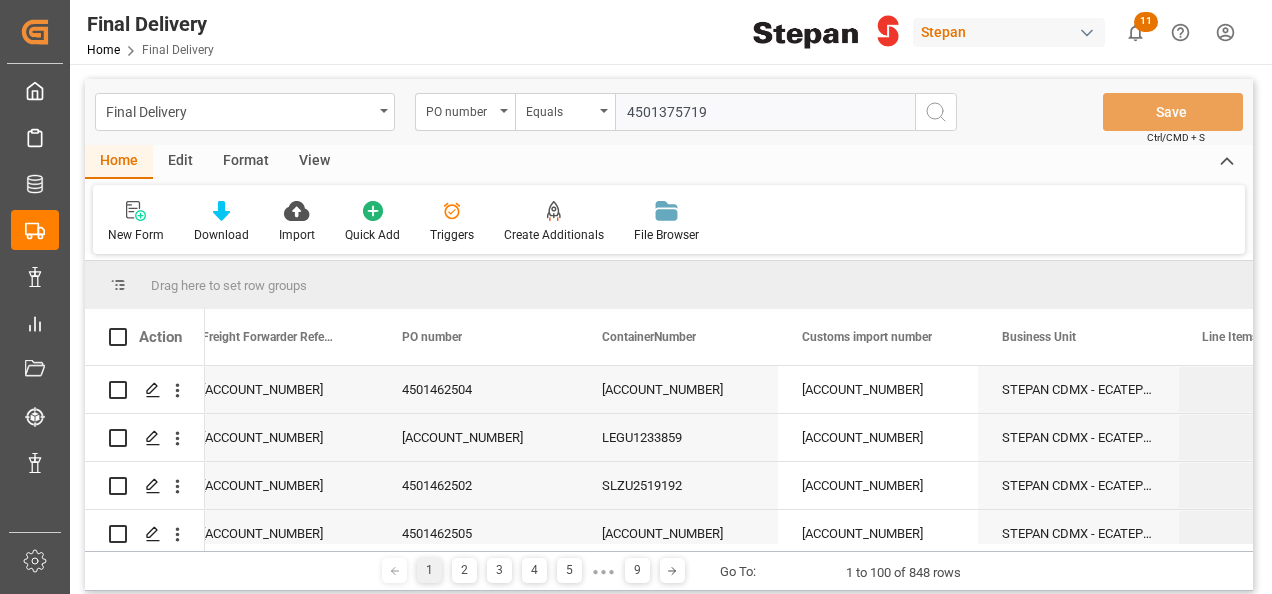 type on "4501375719" 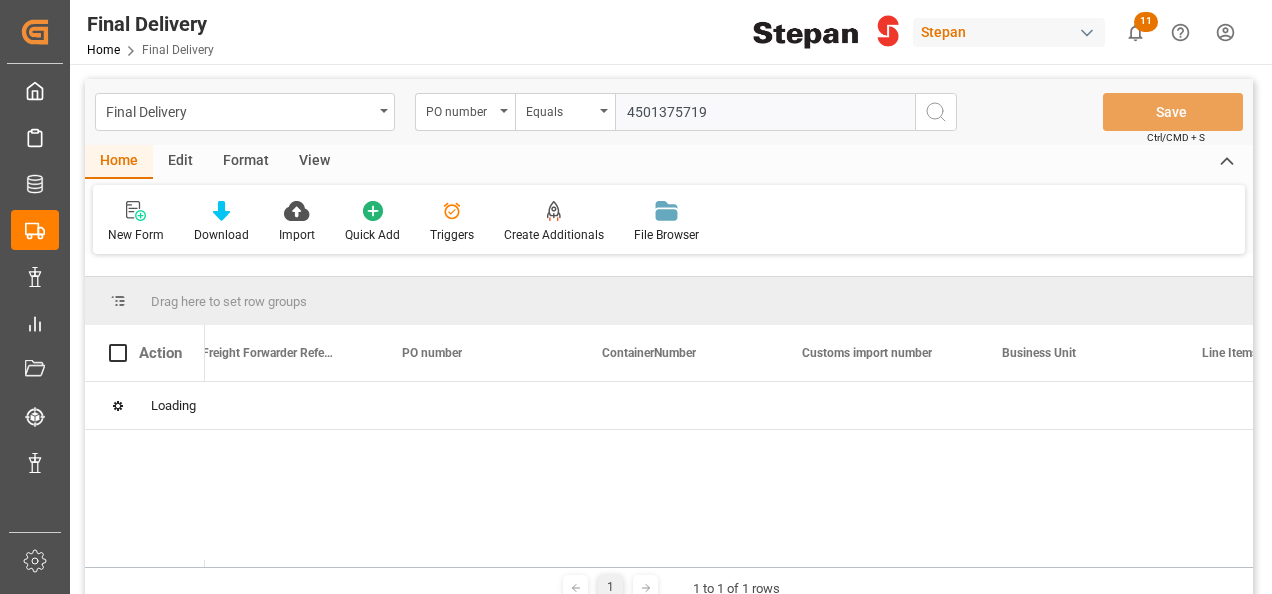 type 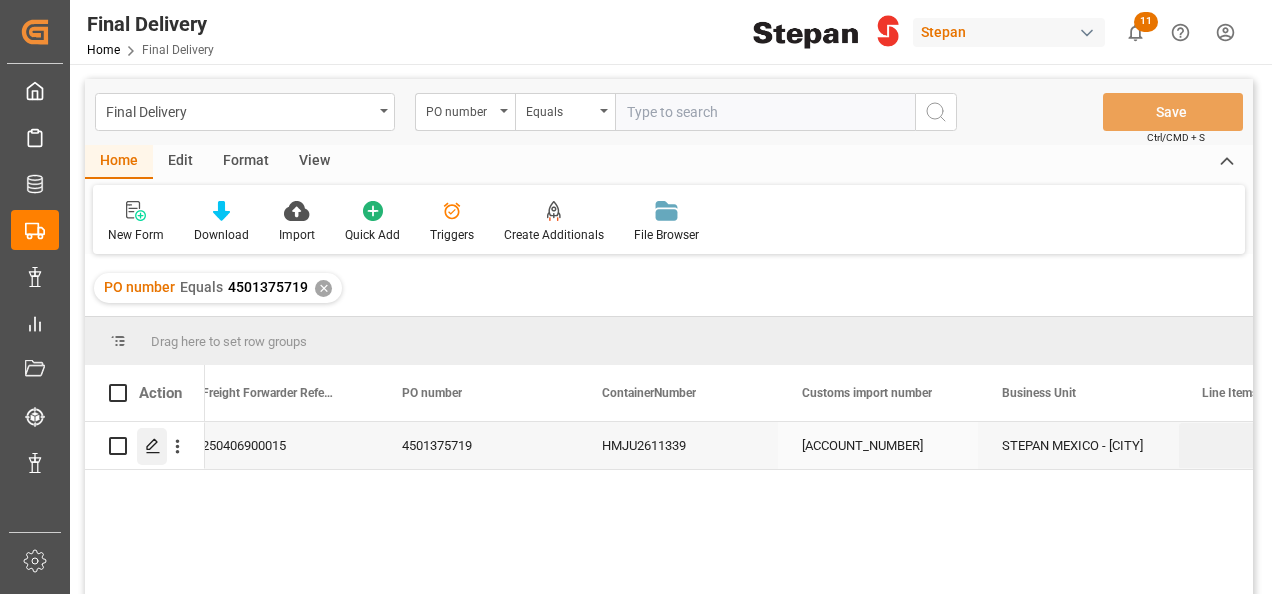 click 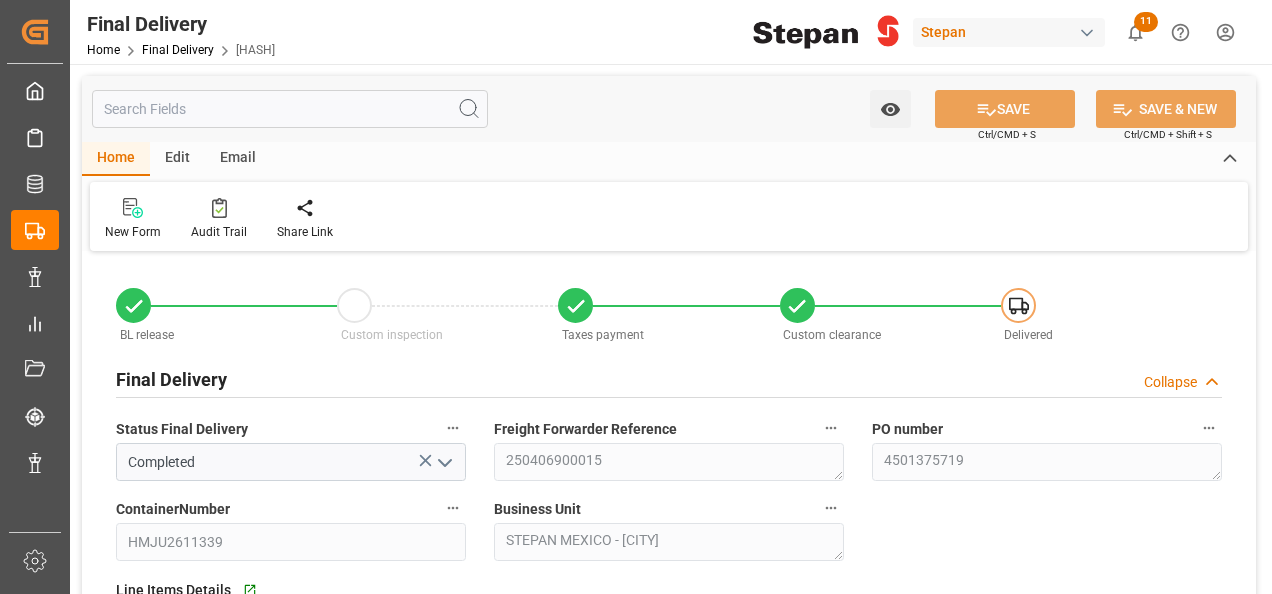 type on "[DD]-[MM]-[YYYY]" 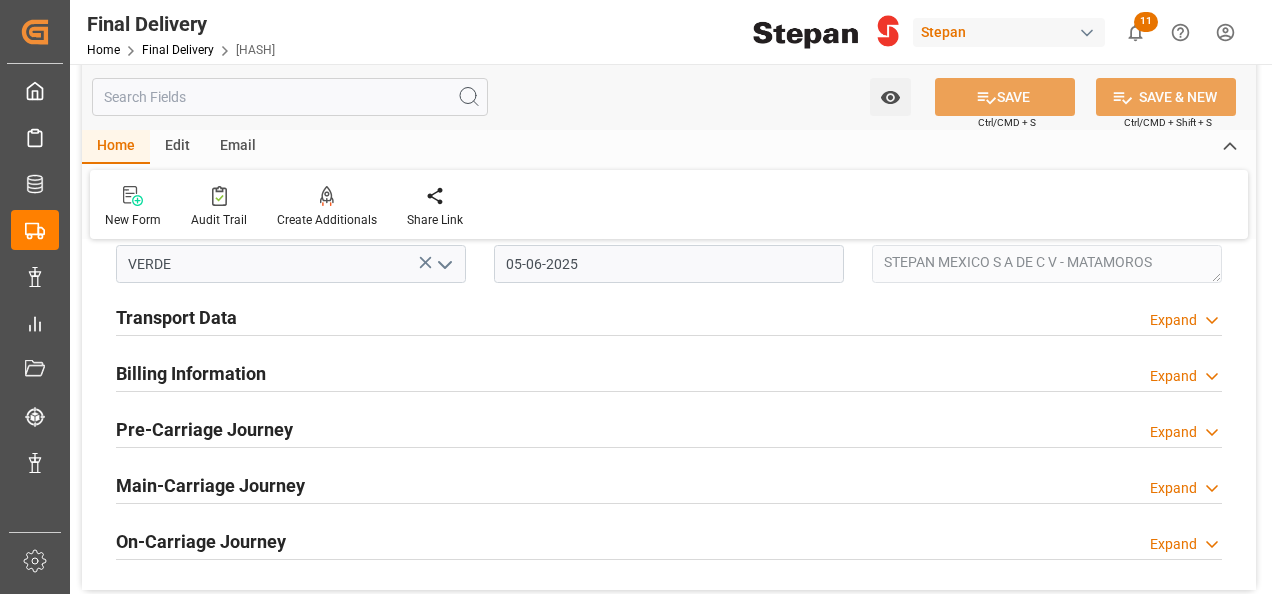 scroll, scrollTop: 700, scrollLeft: 0, axis: vertical 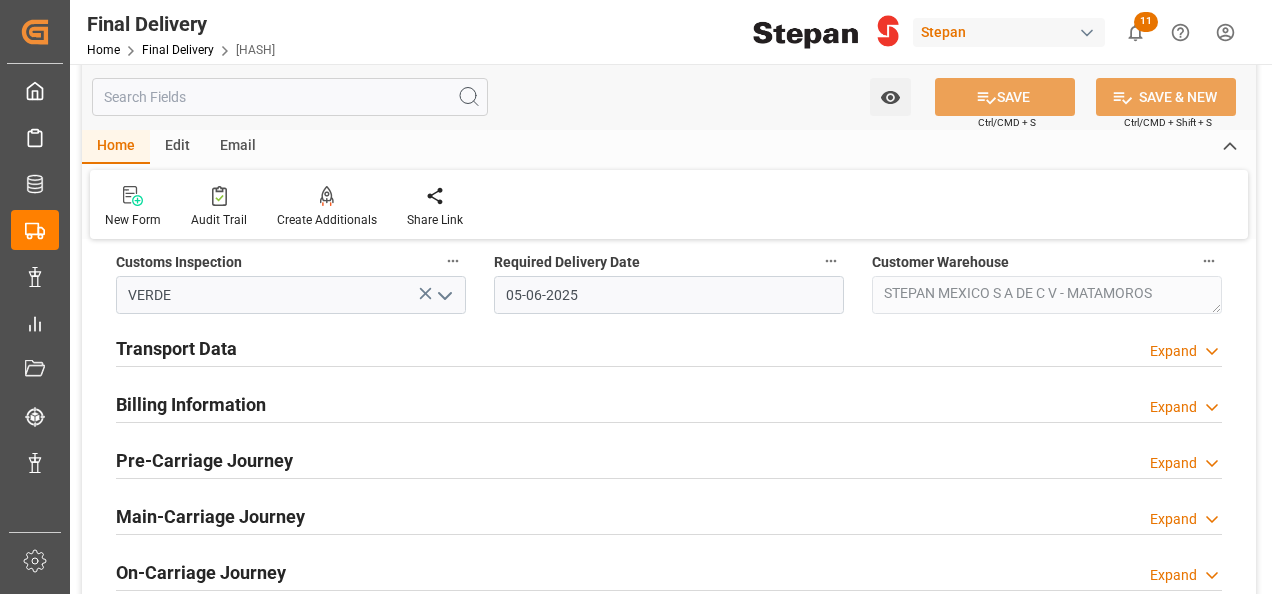 click on "Billing Information" at bounding box center [191, 404] 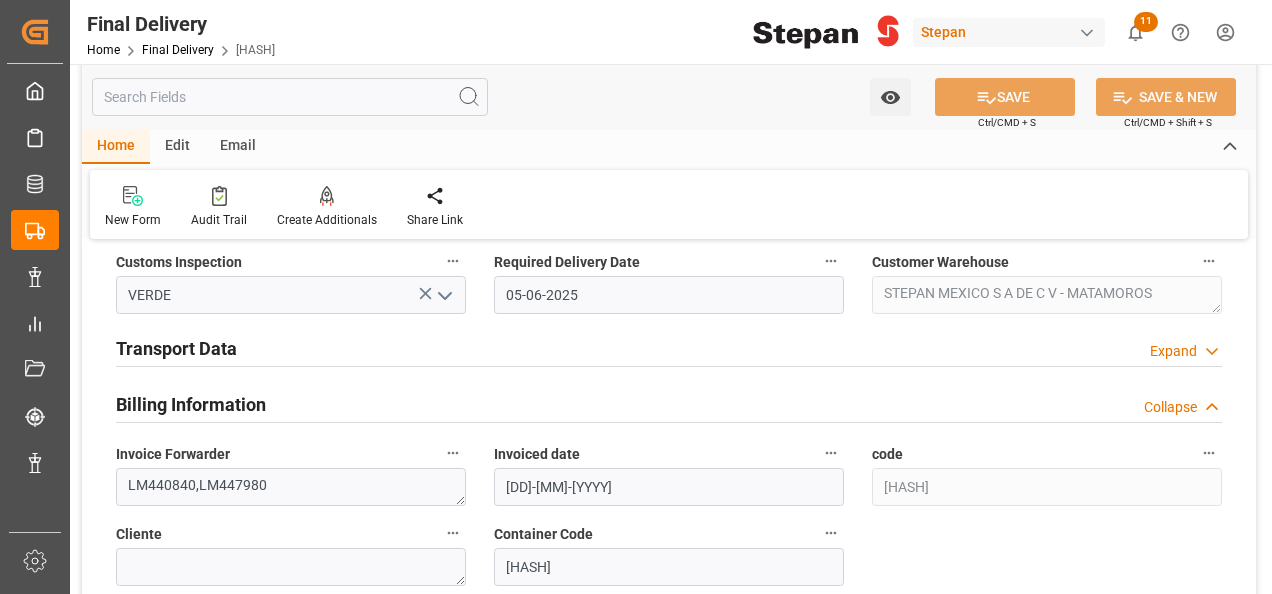click on "Transport Data" at bounding box center [176, 348] 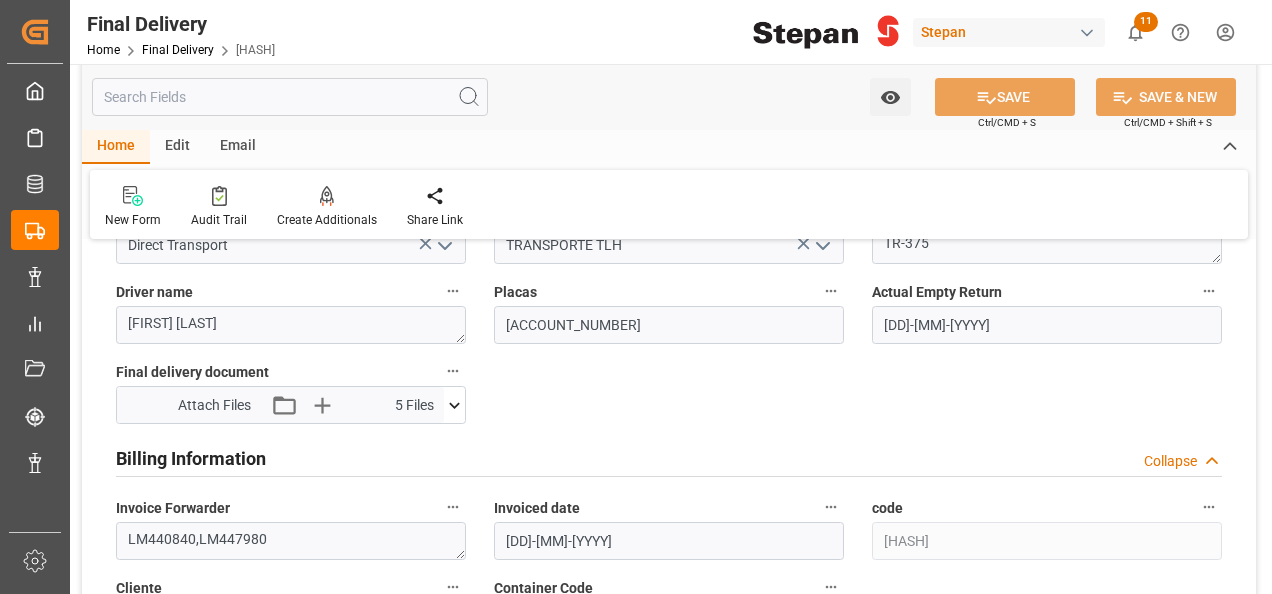scroll, scrollTop: 1000, scrollLeft: 0, axis: vertical 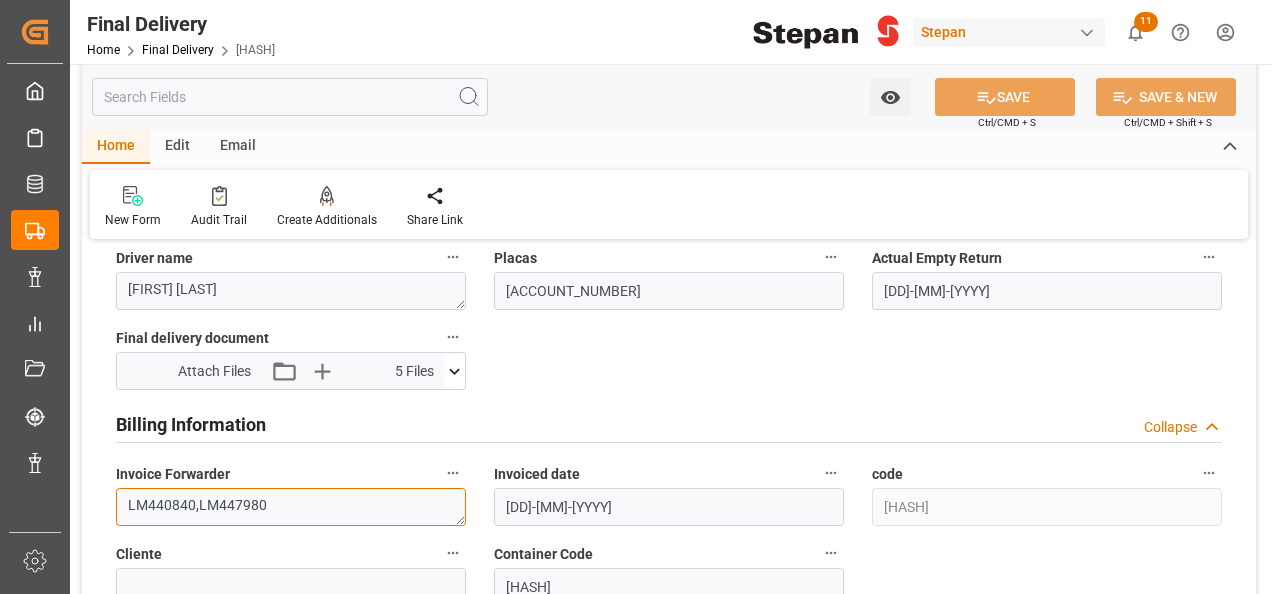 click on "LM440840,LM447980" at bounding box center [291, 507] 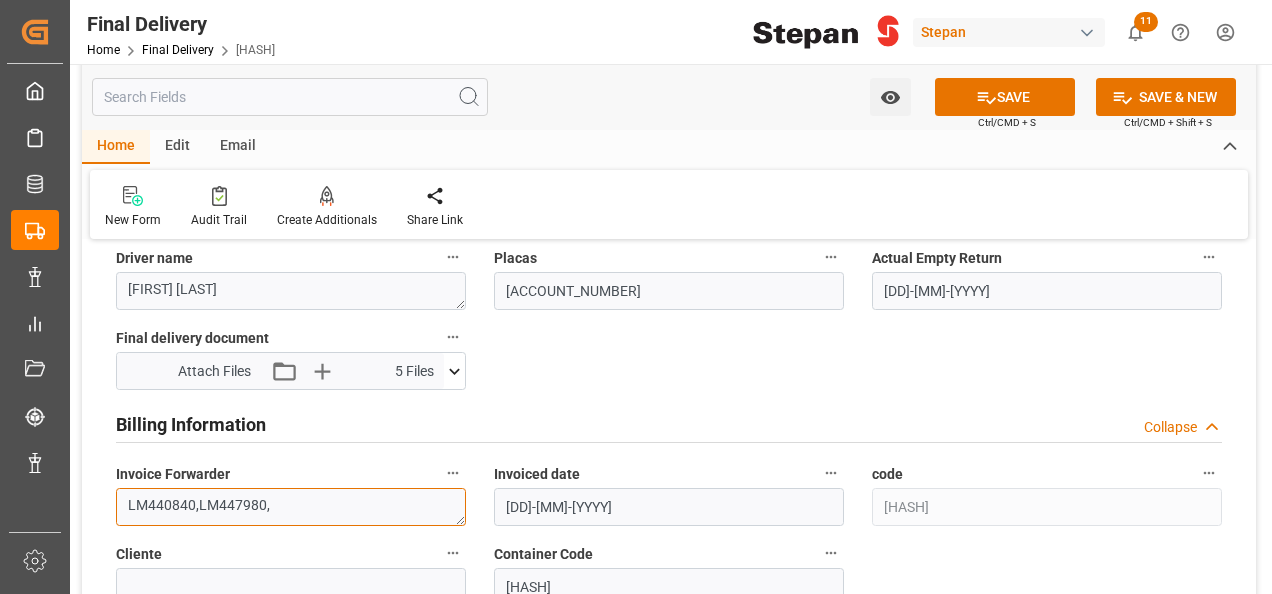 paste on "LM450868" 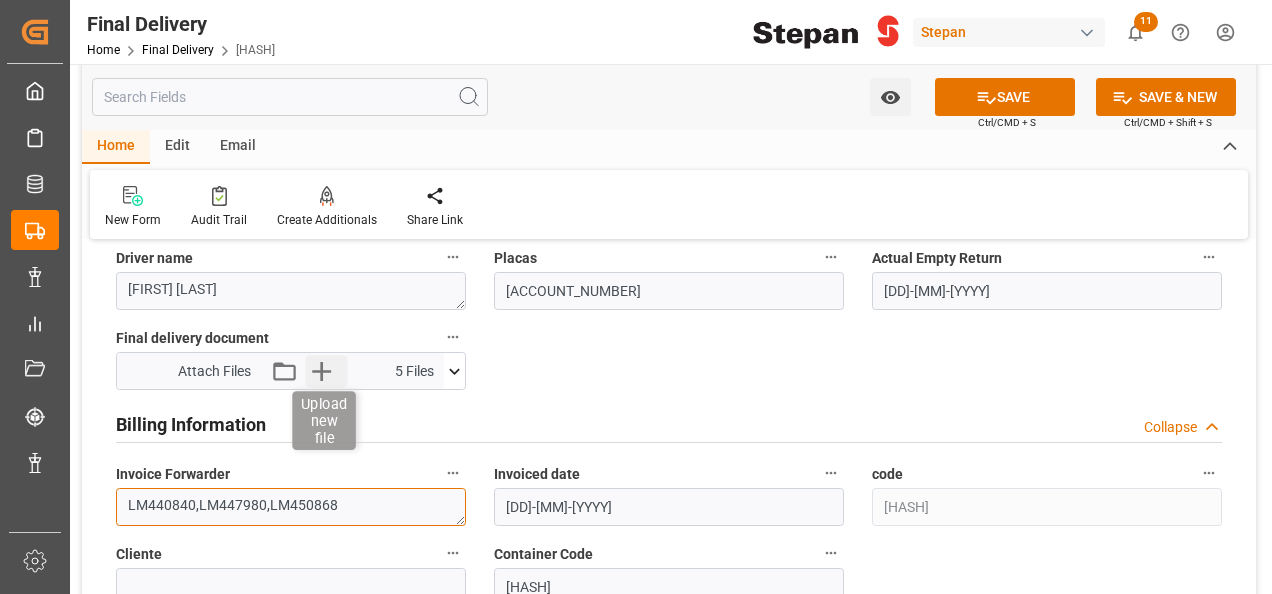 type on "LM440840,LM447980,LM450868" 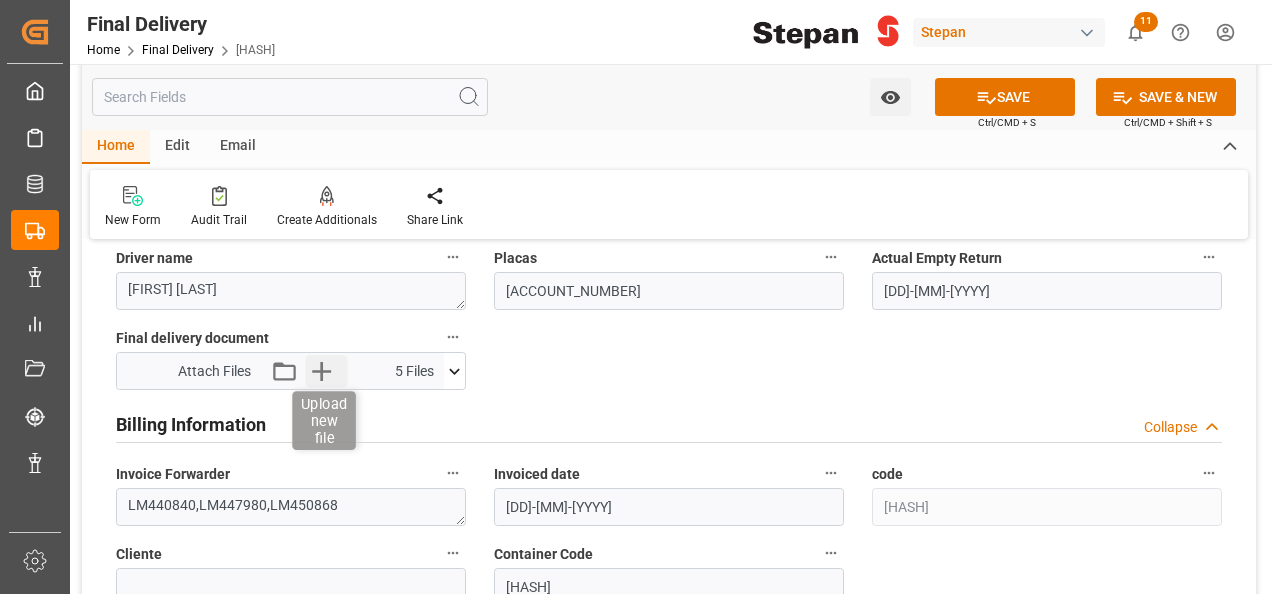 click 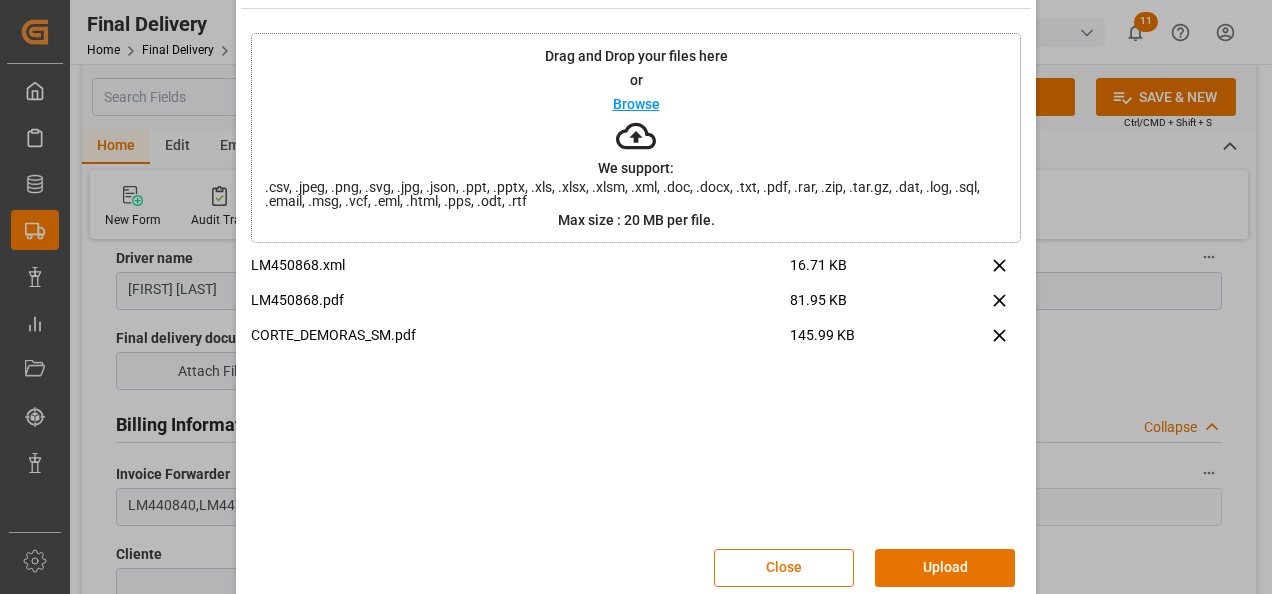scroll, scrollTop: 79, scrollLeft: 0, axis: vertical 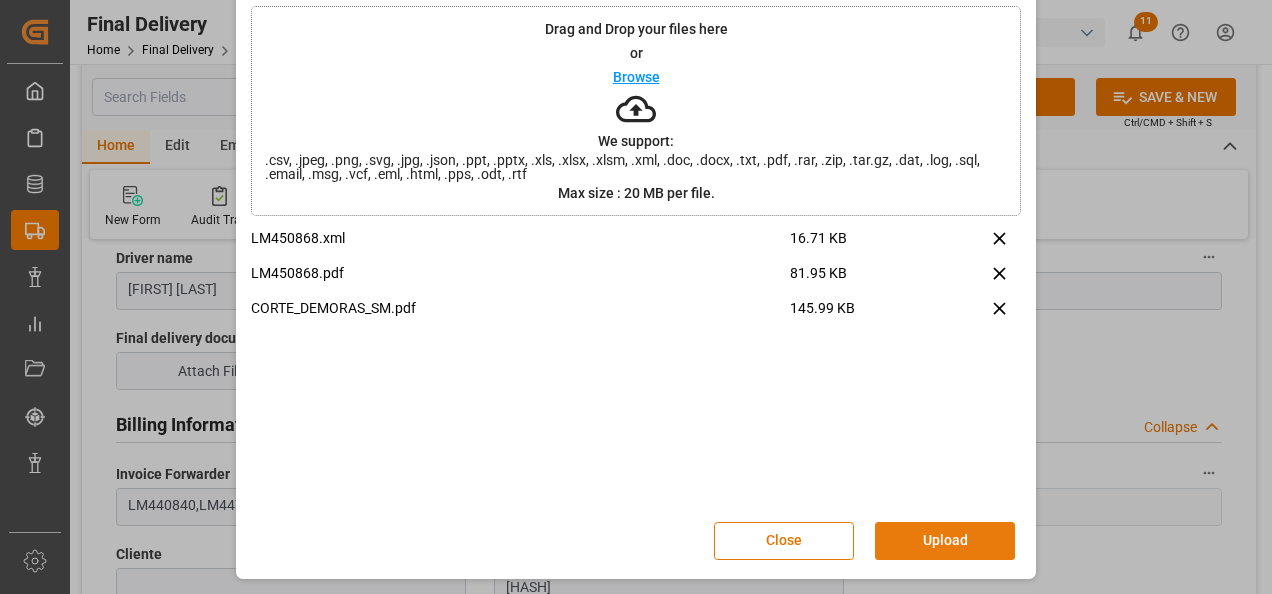 click on "Upload" at bounding box center [945, 541] 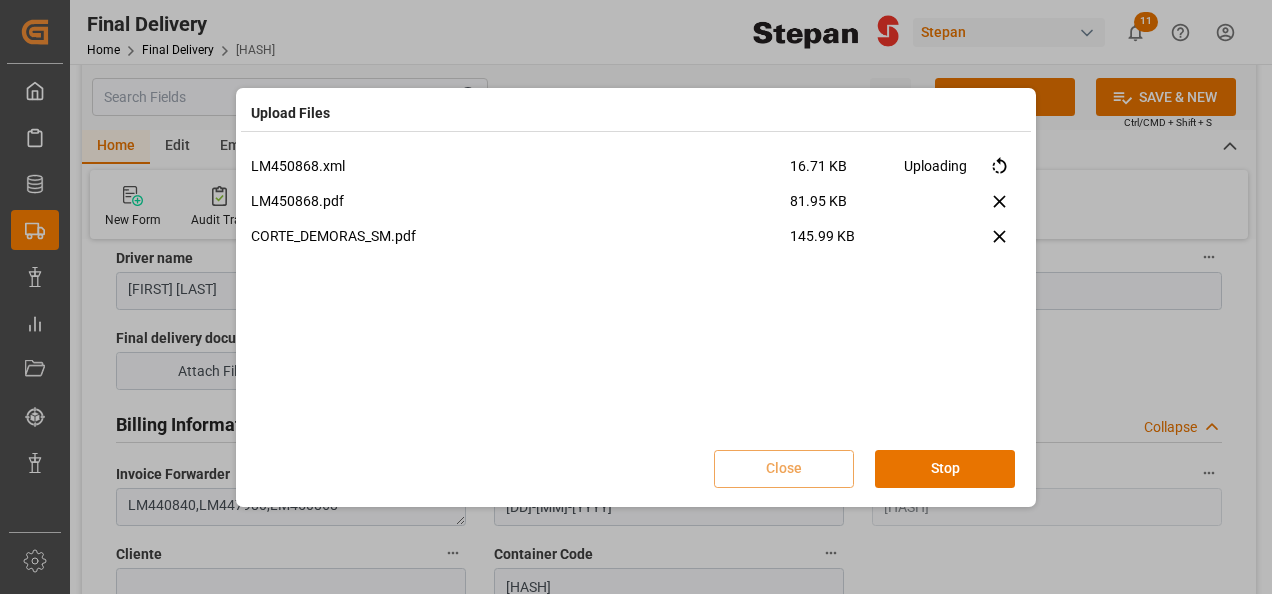 scroll, scrollTop: 0, scrollLeft: 0, axis: both 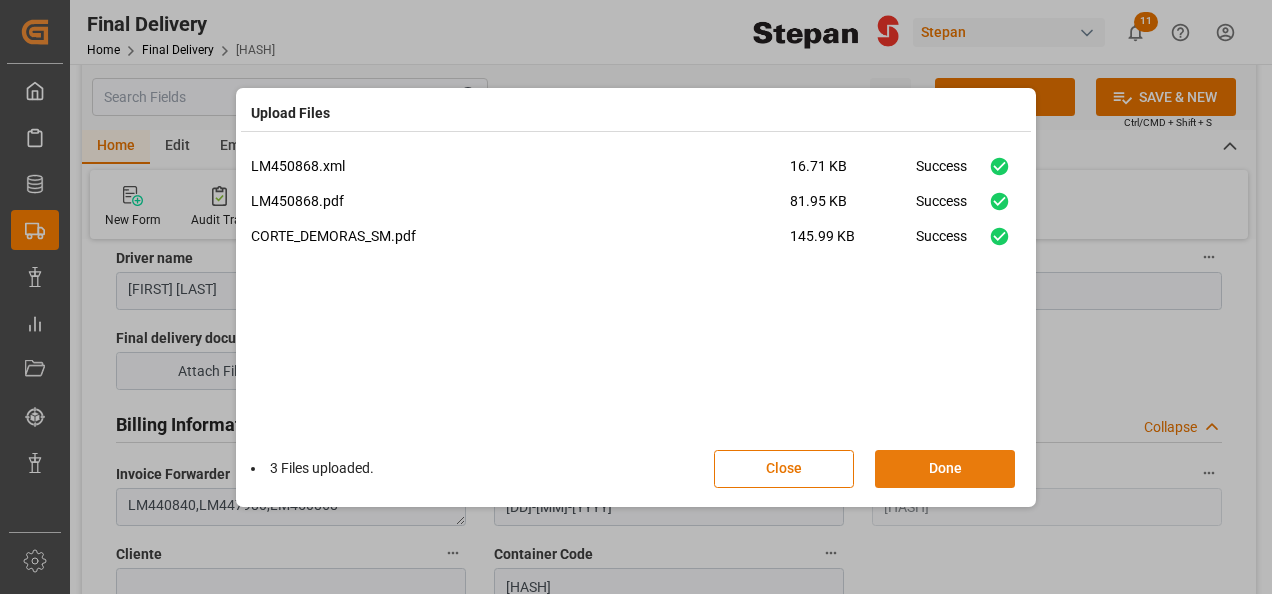 click on "Done" at bounding box center (945, 469) 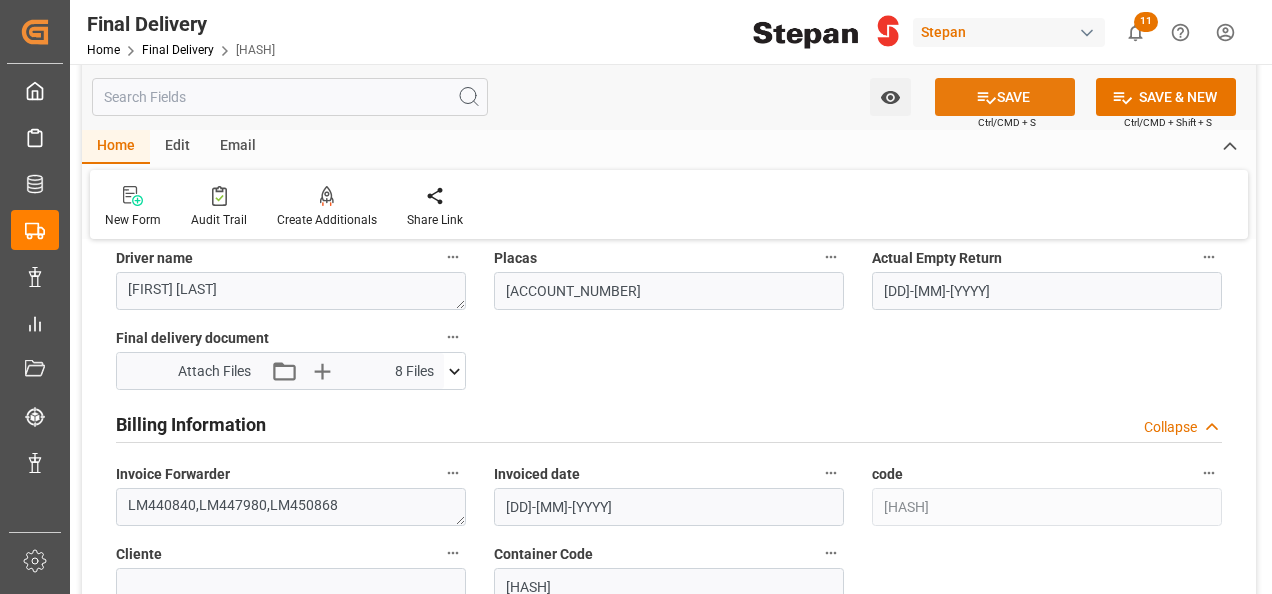 click on "SAVE" at bounding box center [1005, 97] 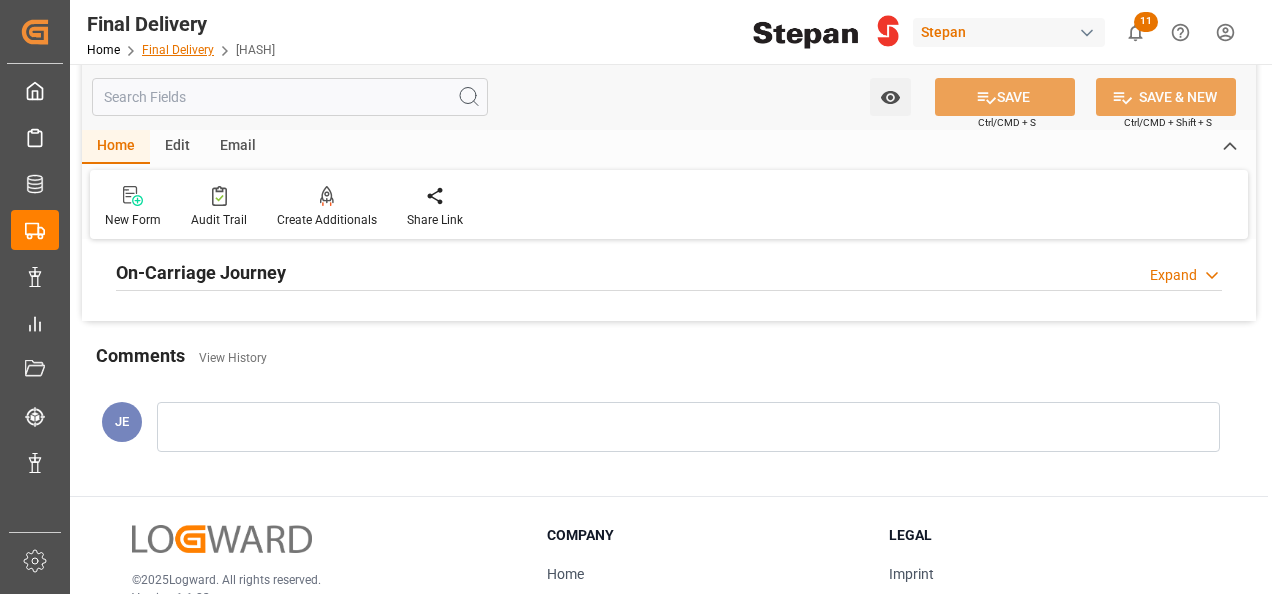 click on "Final Delivery" at bounding box center (178, 50) 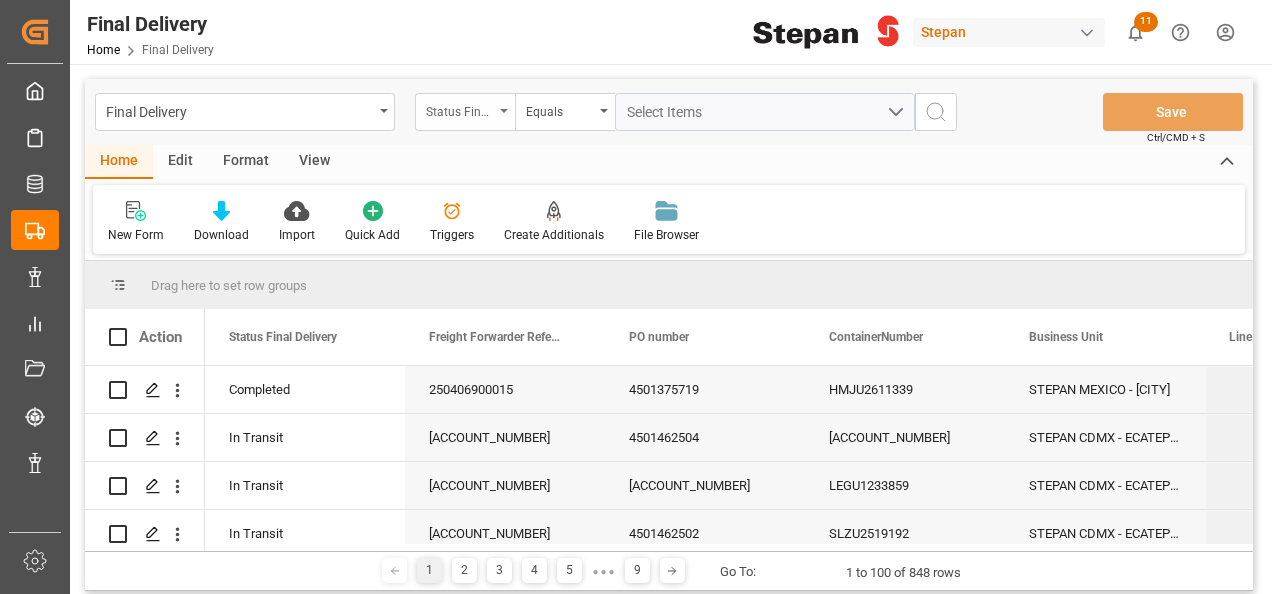 click on "Status Final Delivery" at bounding box center (465, 112) 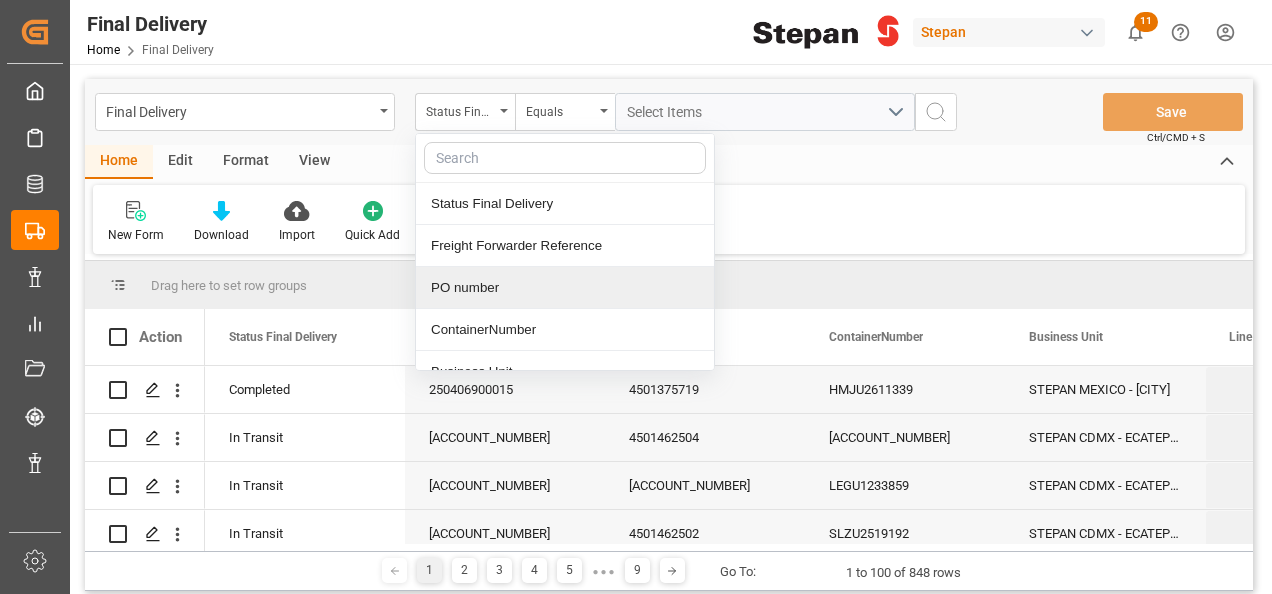click on "PO number" at bounding box center (565, 288) 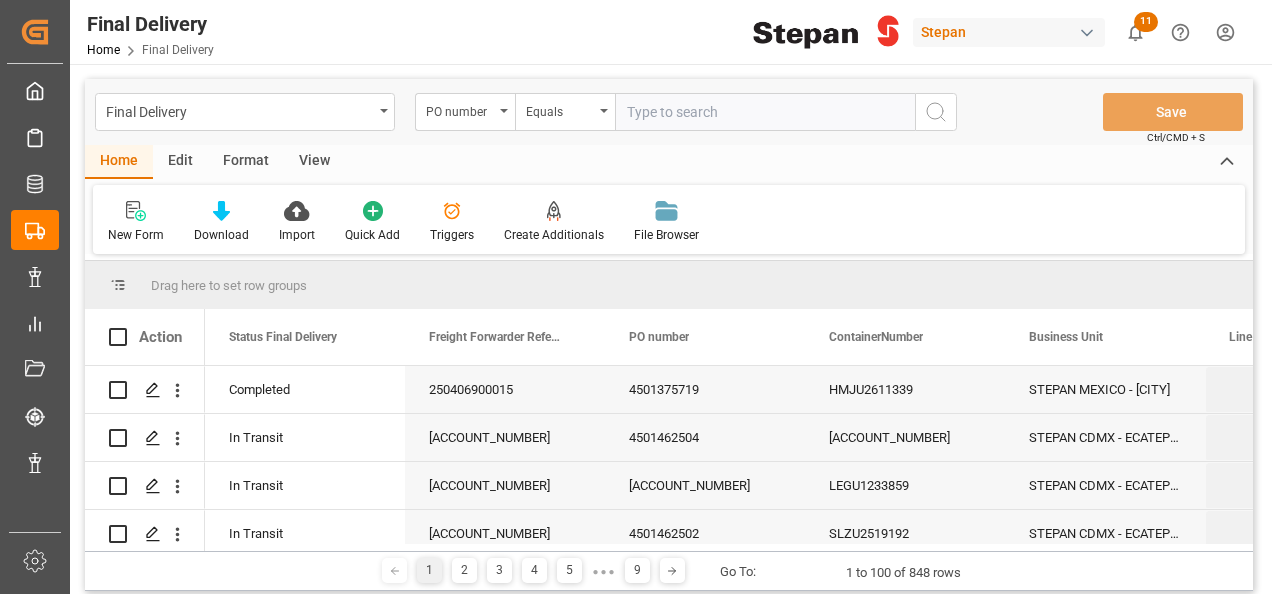 click at bounding box center [765, 112] 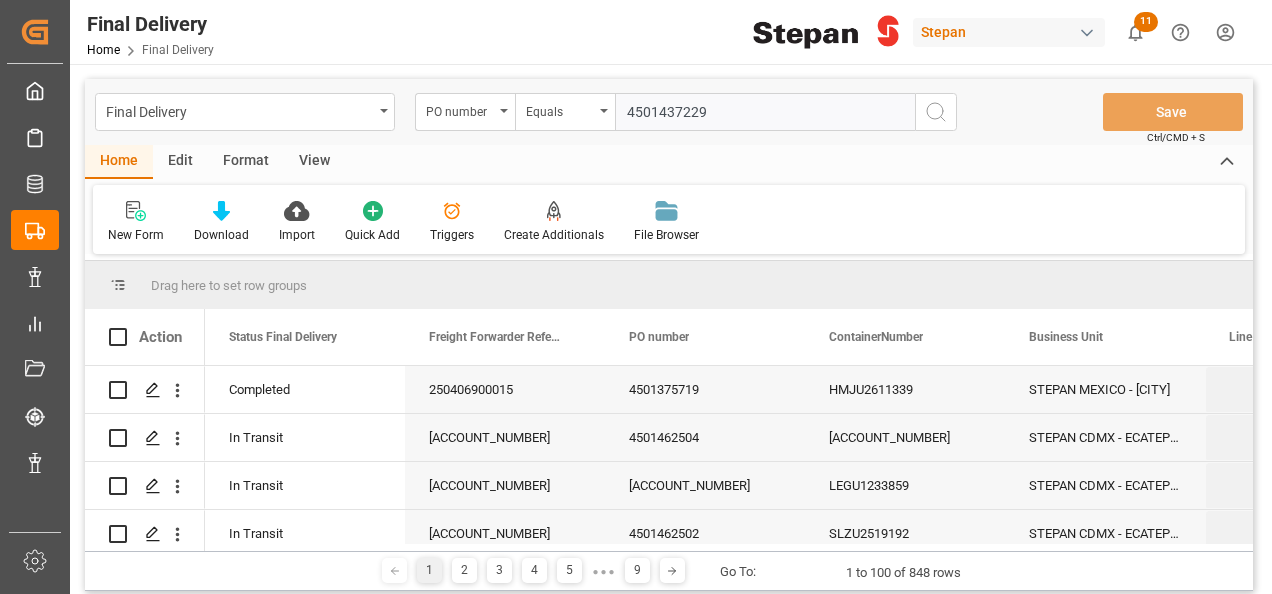 type on "4501437229" 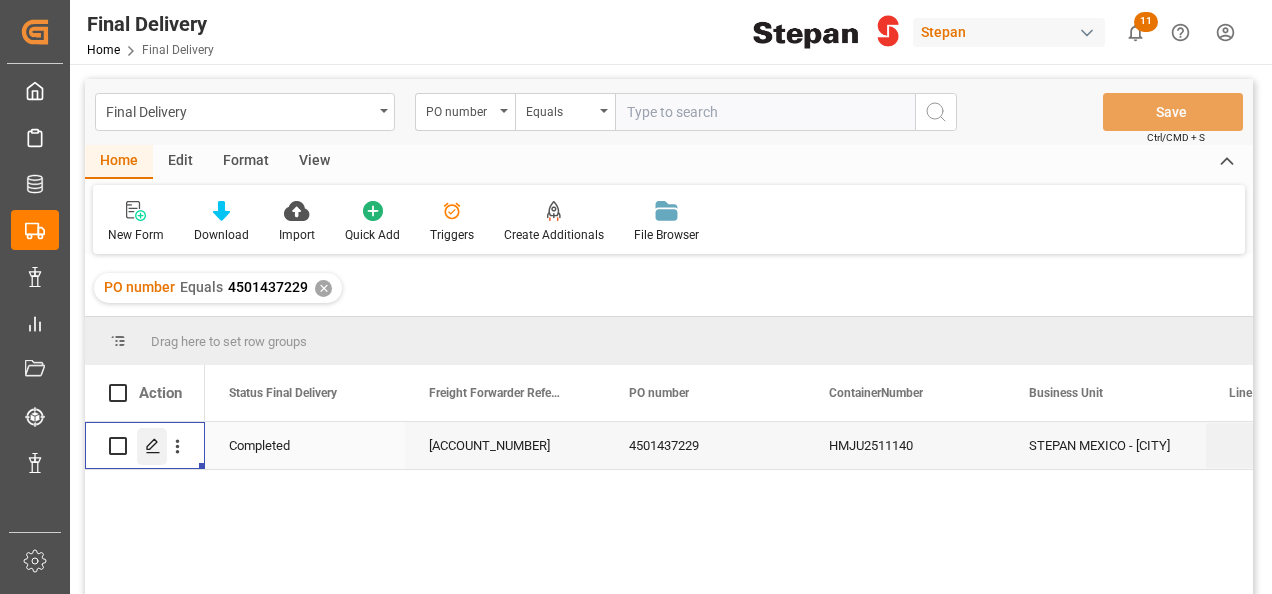click 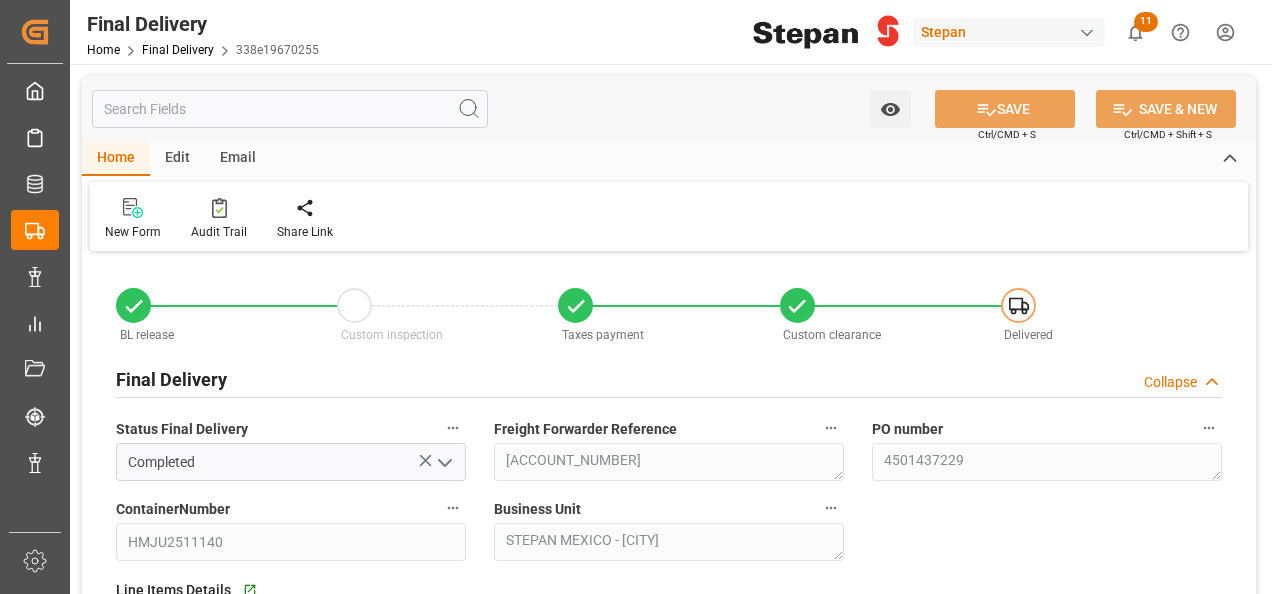 type on "22-05-2025" 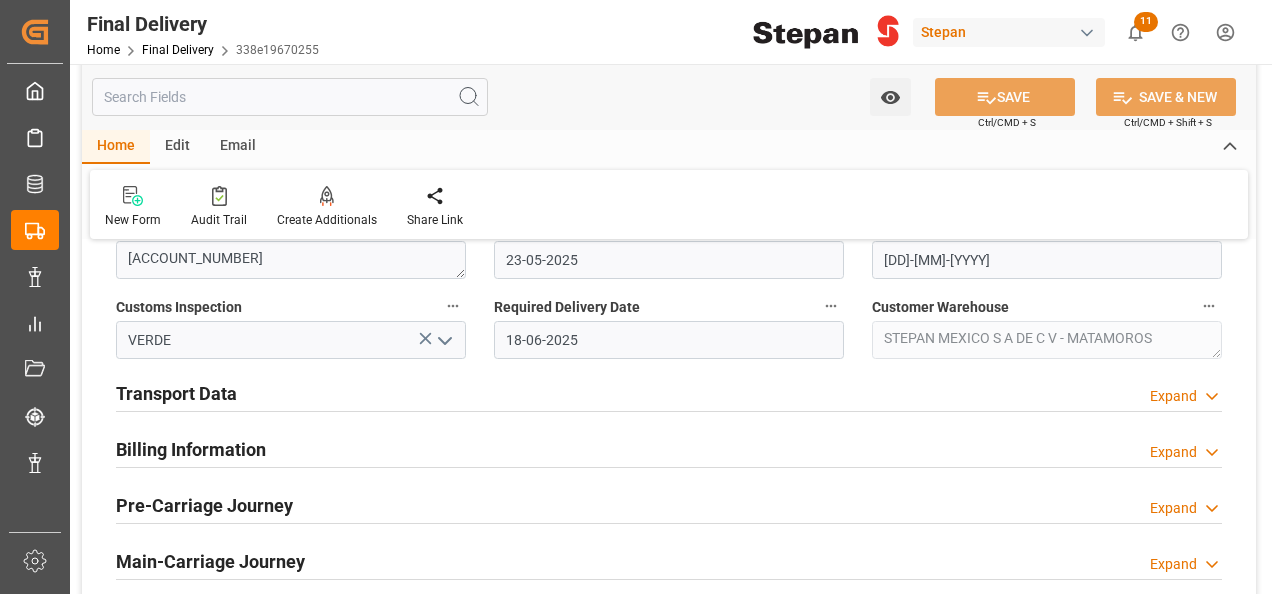 scroll, scrollTop: 700, scrollLeft: 0, axis: vertical 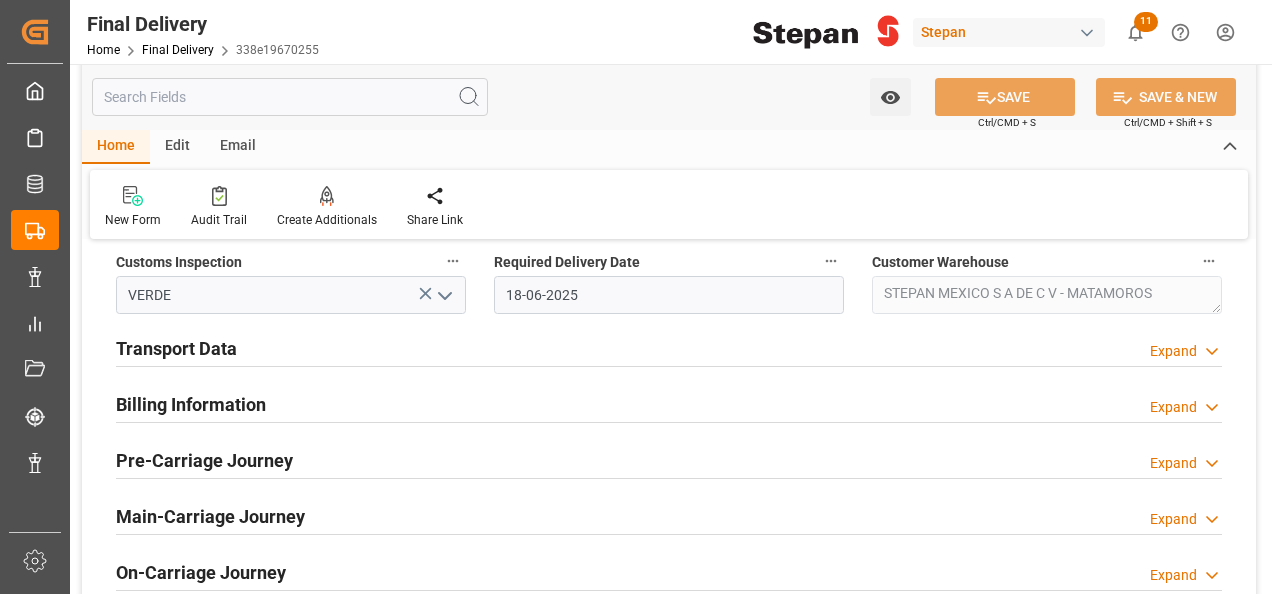 click on "Billing Information" at bounding box center (191, 404) 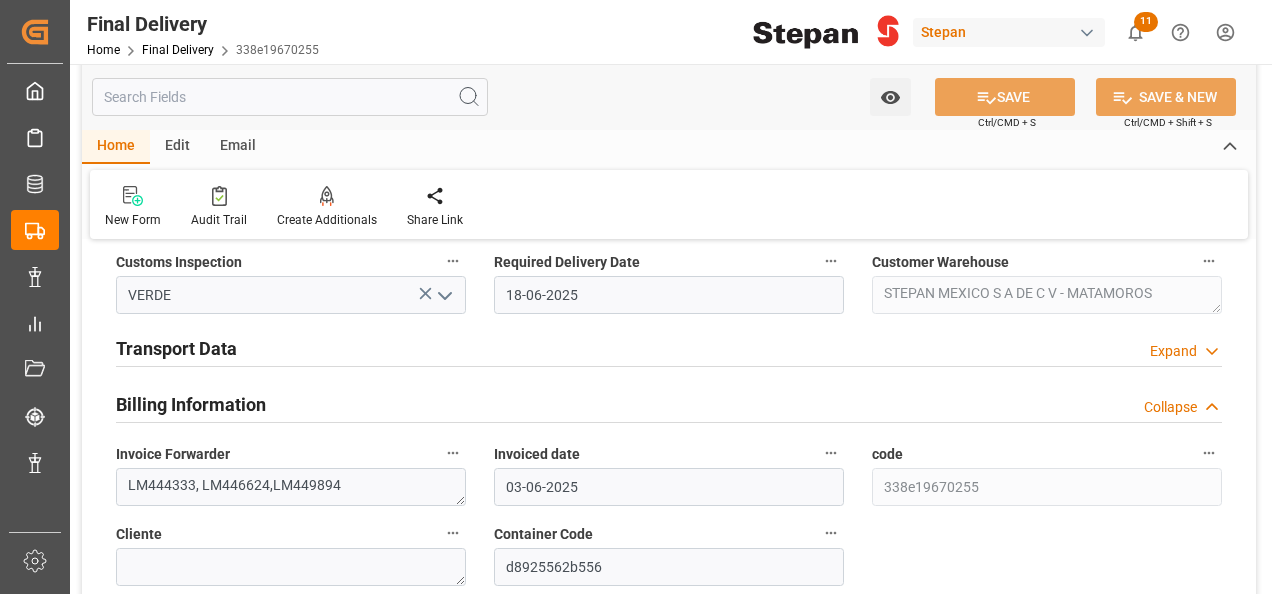 click on "Transport Data" at bounding box center (176, 348) 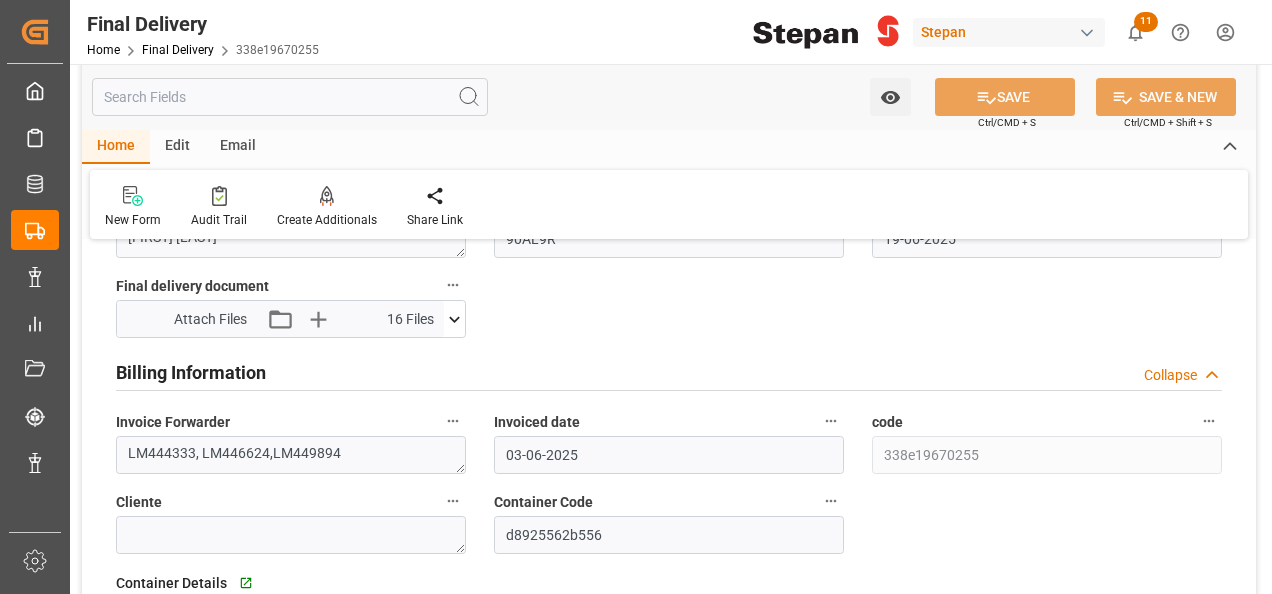 scroll, scrollTop: 1100, scrollLeft: 0, axis: vertical 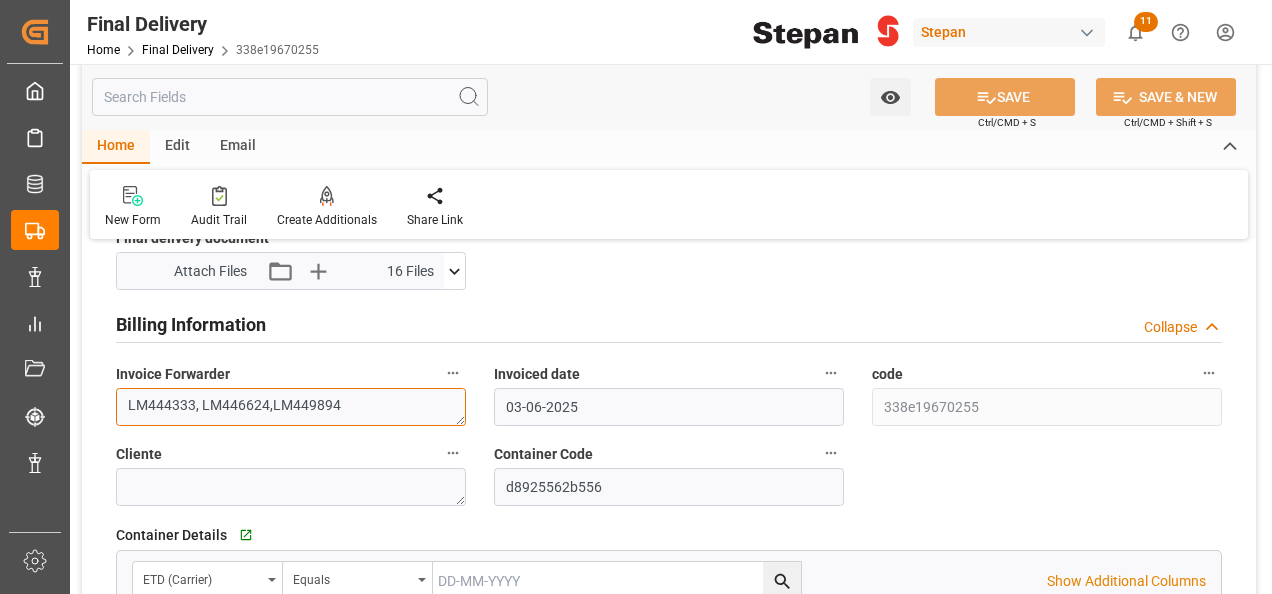 click on "LM444333, LM446624,LM449894" at bounding box center (291, 407) 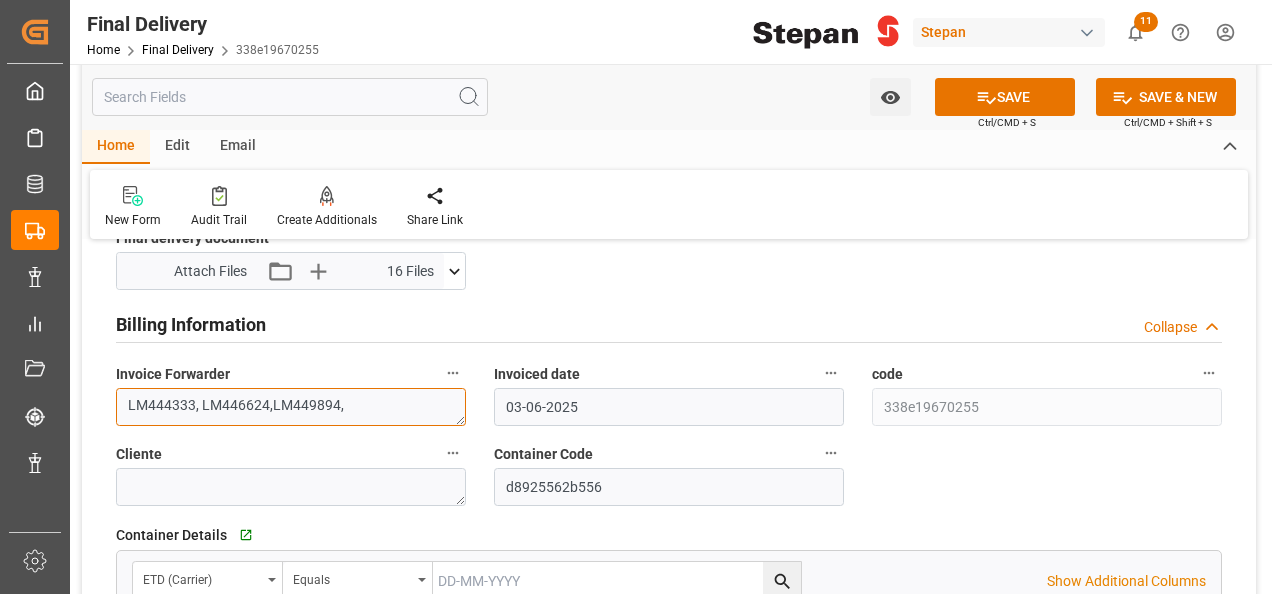 paste on "LM450927" 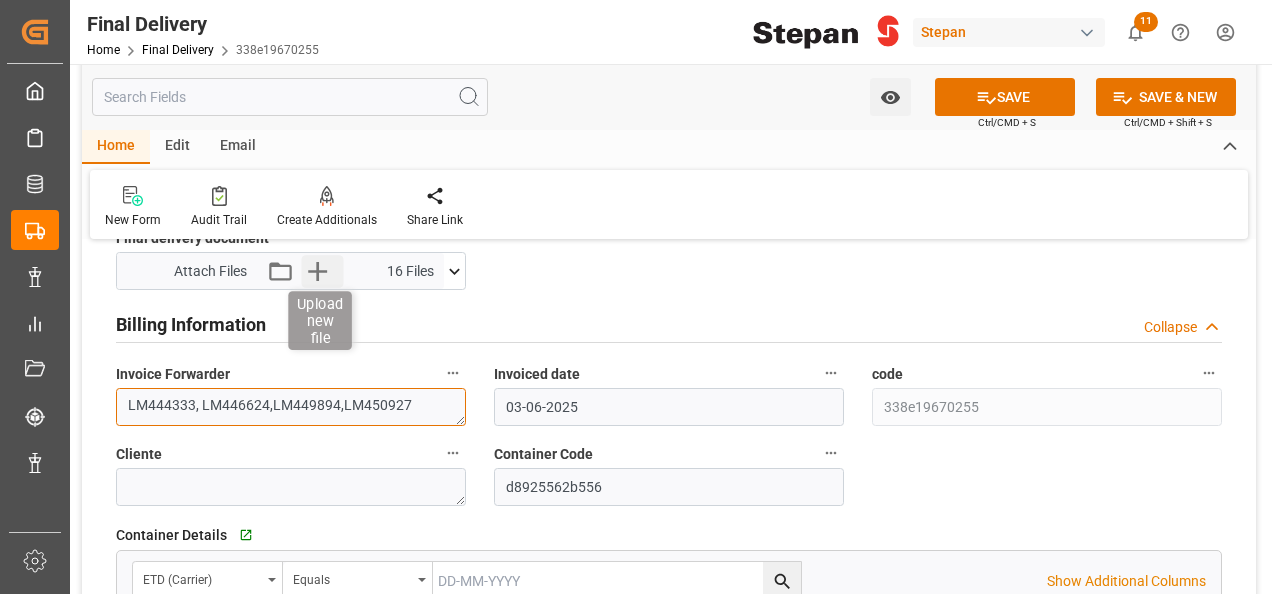 type on "LM444333, LM446624,LM449894,LM450927" 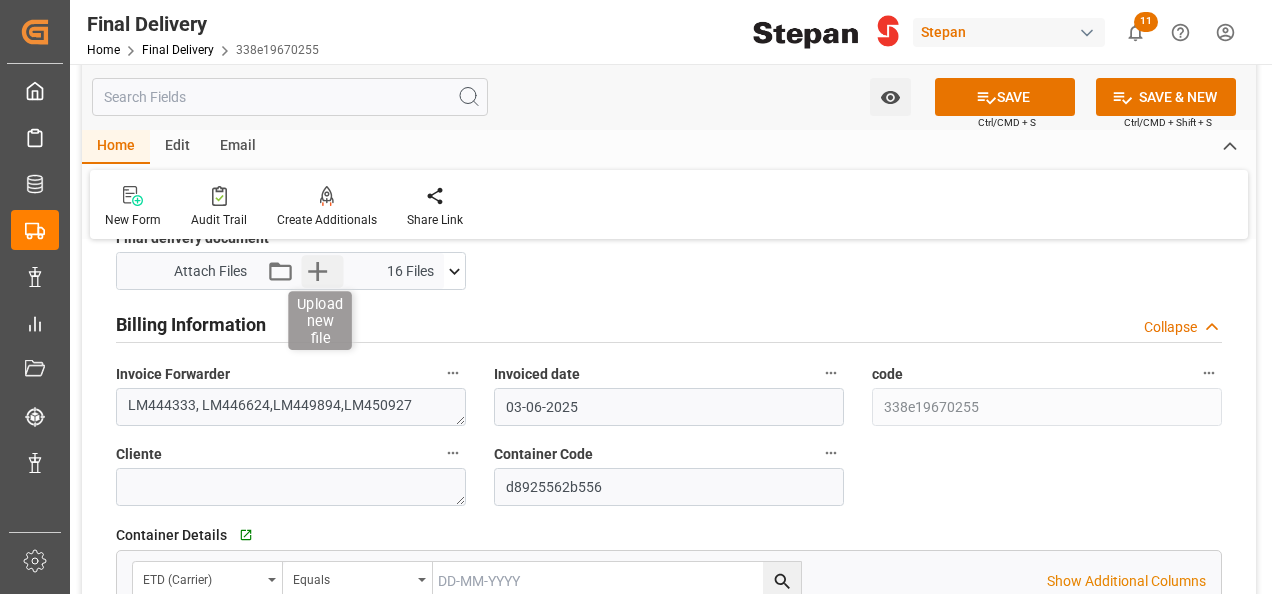click 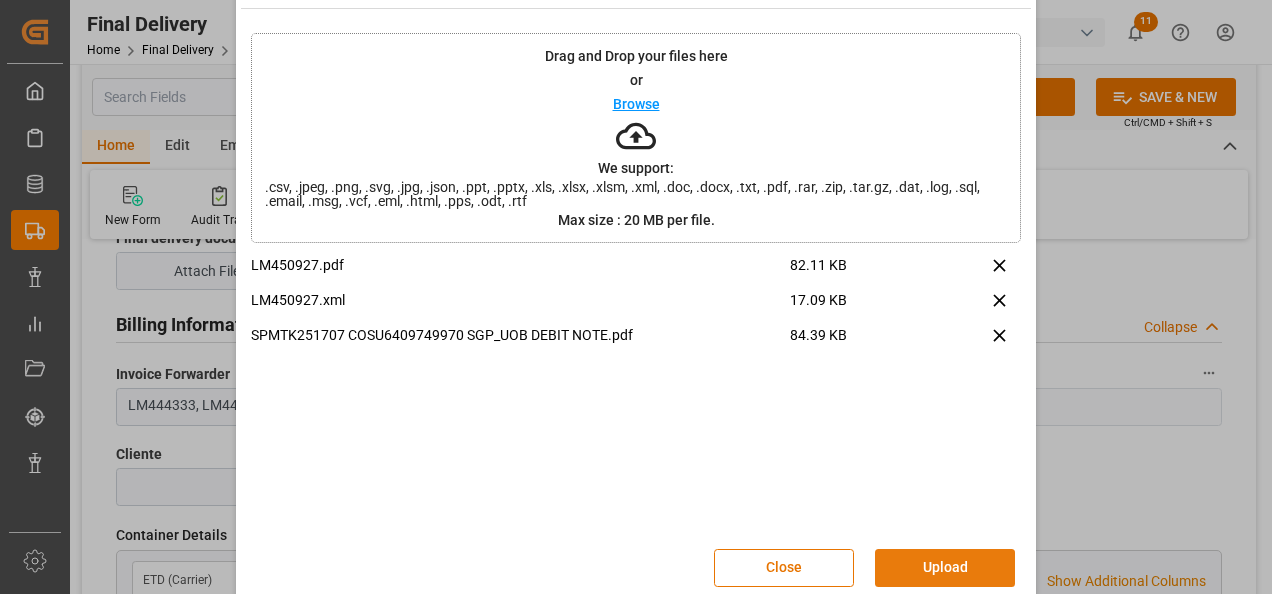 scroll, scrollTop: 79, scrollLeft: 0, axis: vertical 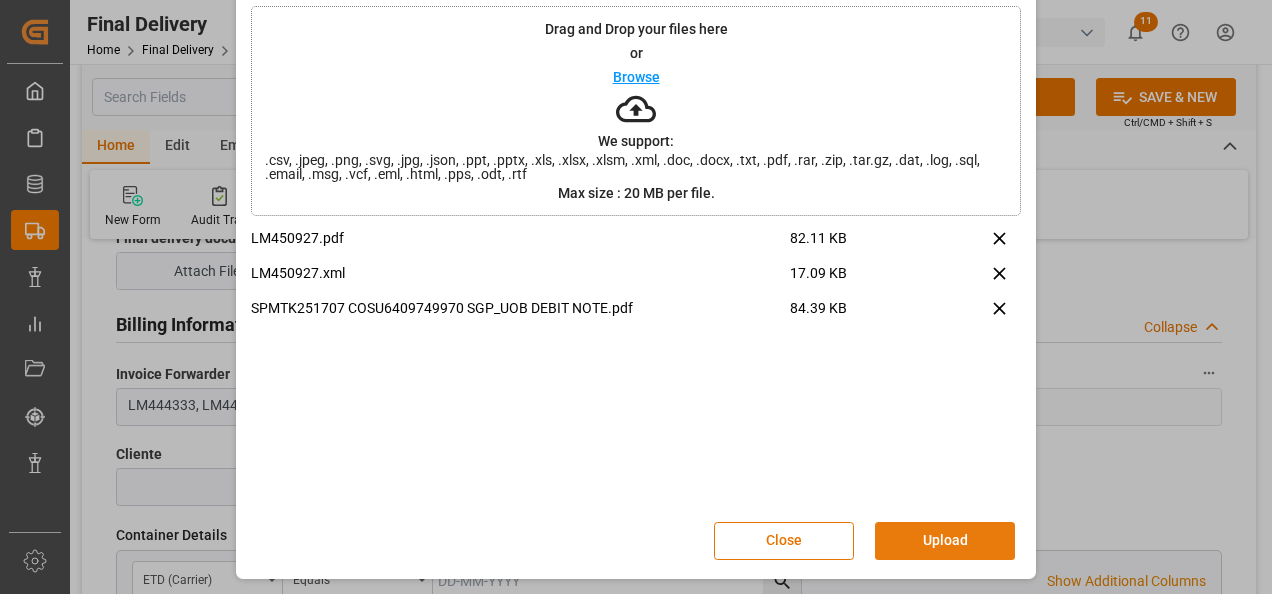 click on "Upload" at bounding box center (945, 541) 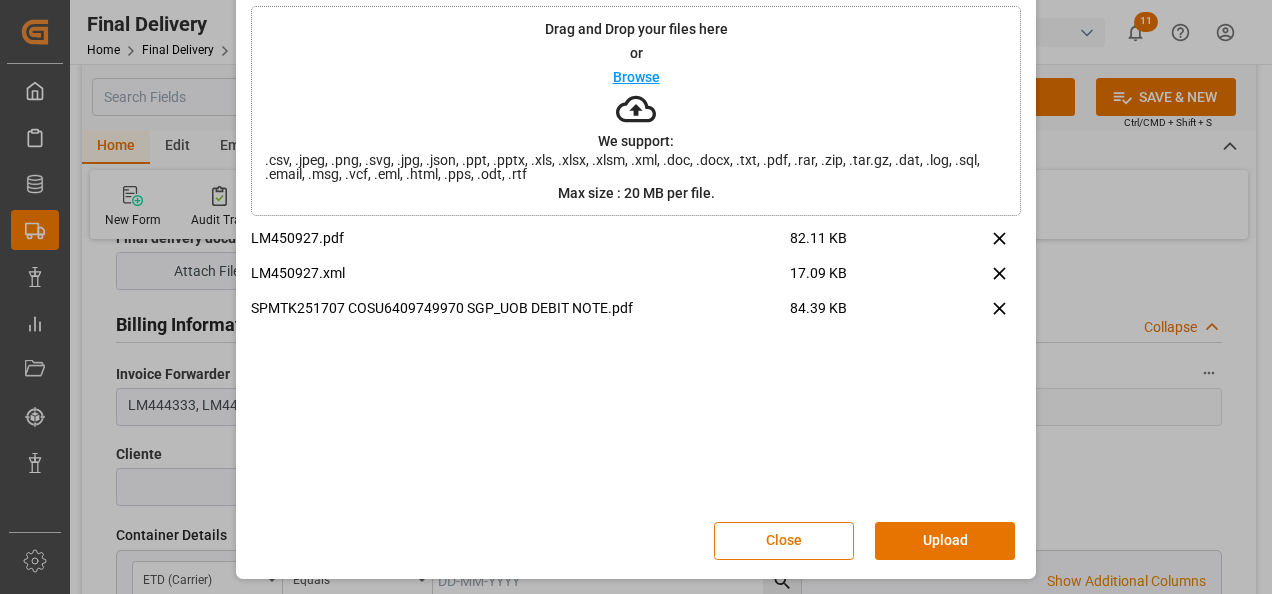 scroll, scrollTop: 0, scrollLeft: 0, axis: both 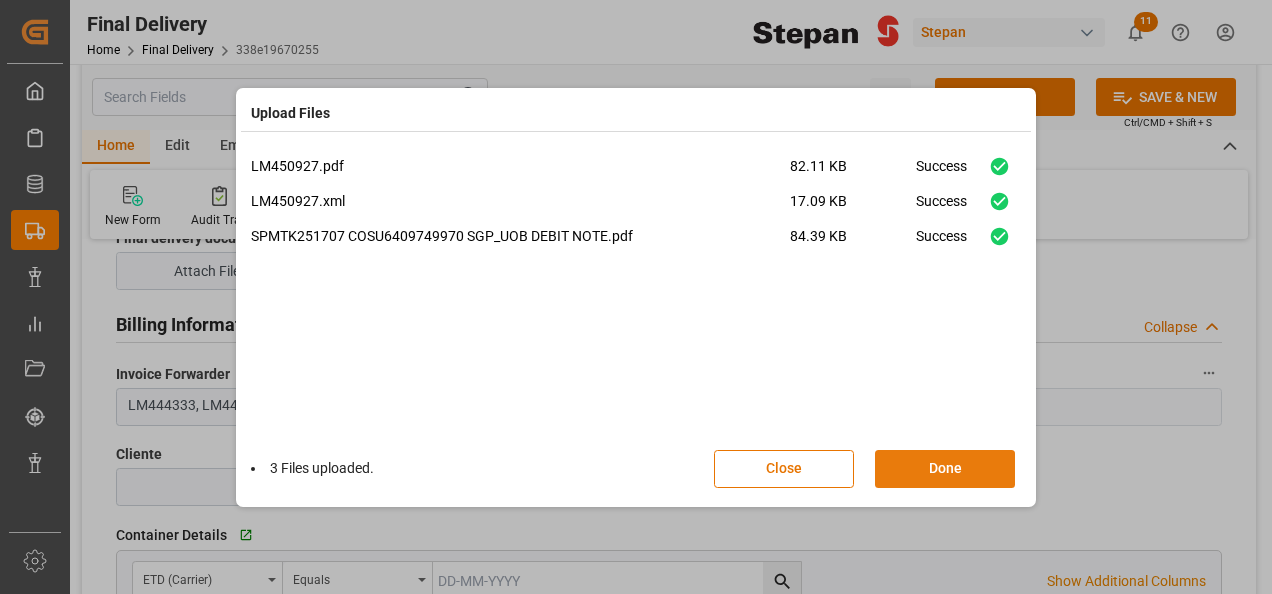 click on "Done" at bounding box center (945, 469) 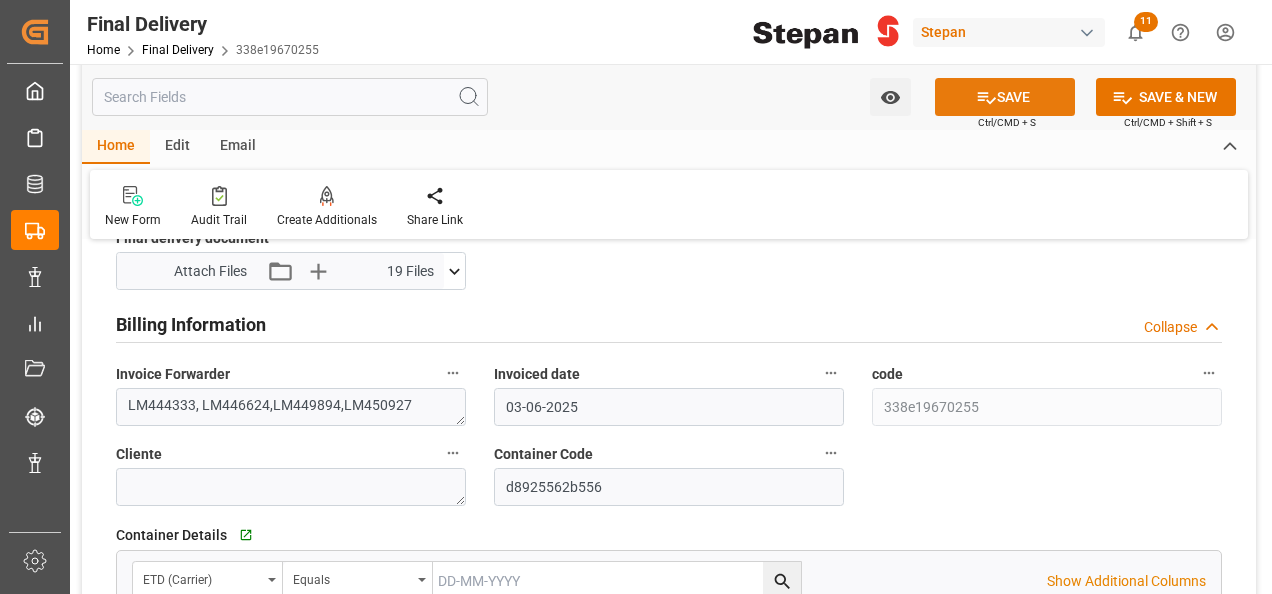 click 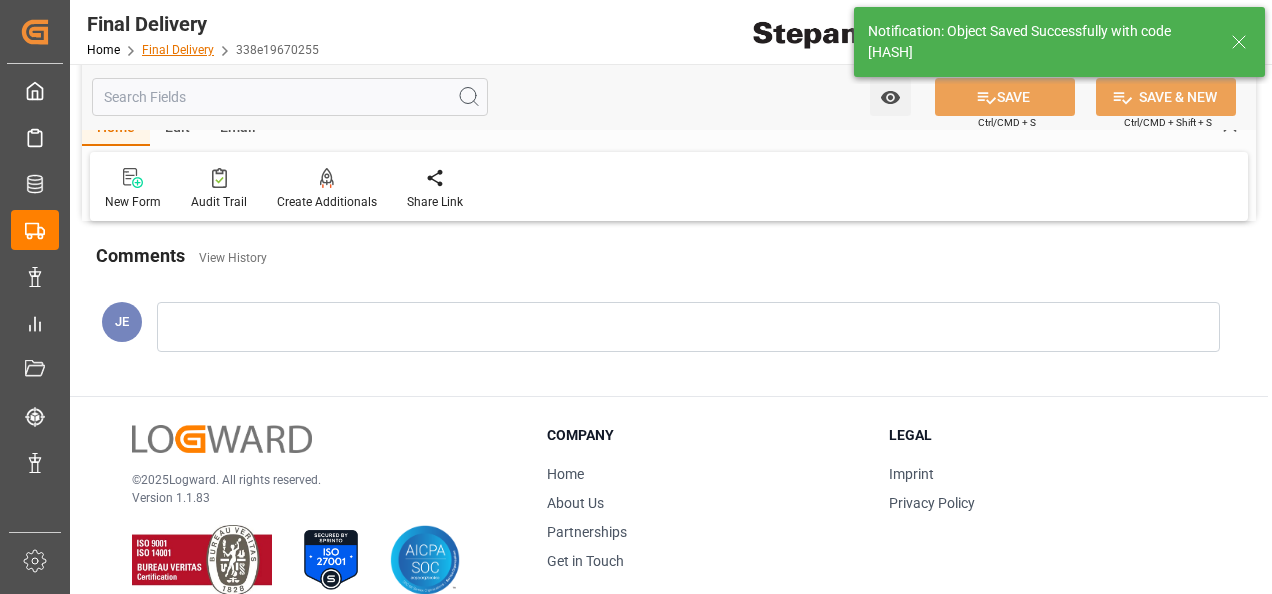 scroll, scrollTop: 780, scrollLeft: 0, axis: vertical 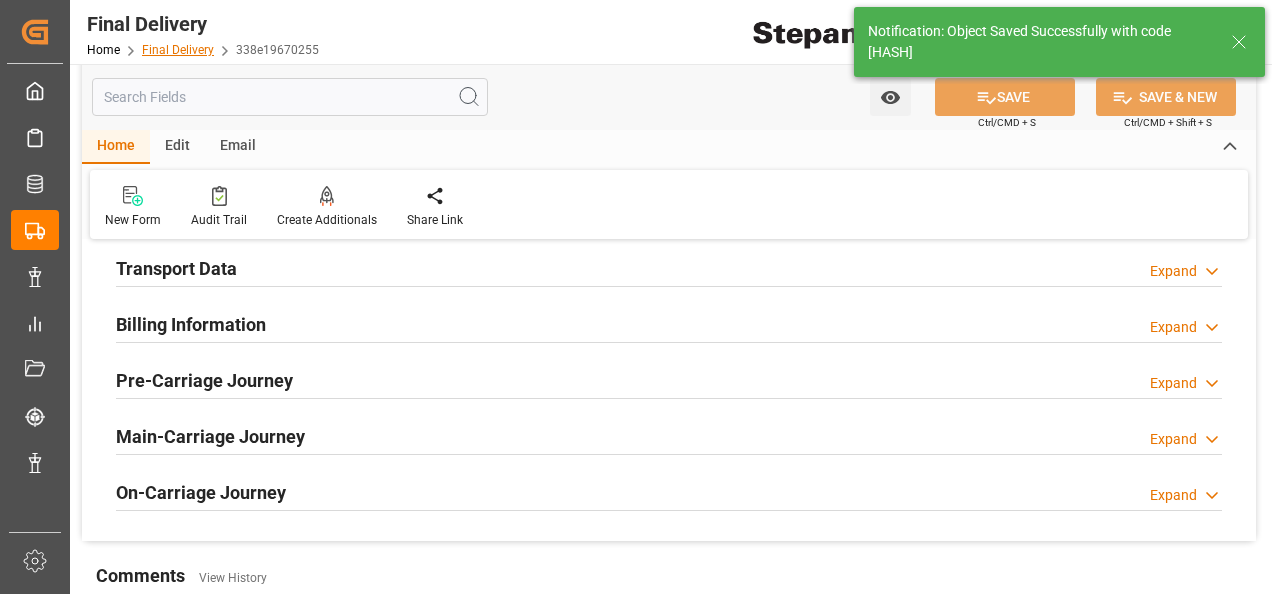 click on "Final Delivery" at bounding box center [178, 50] 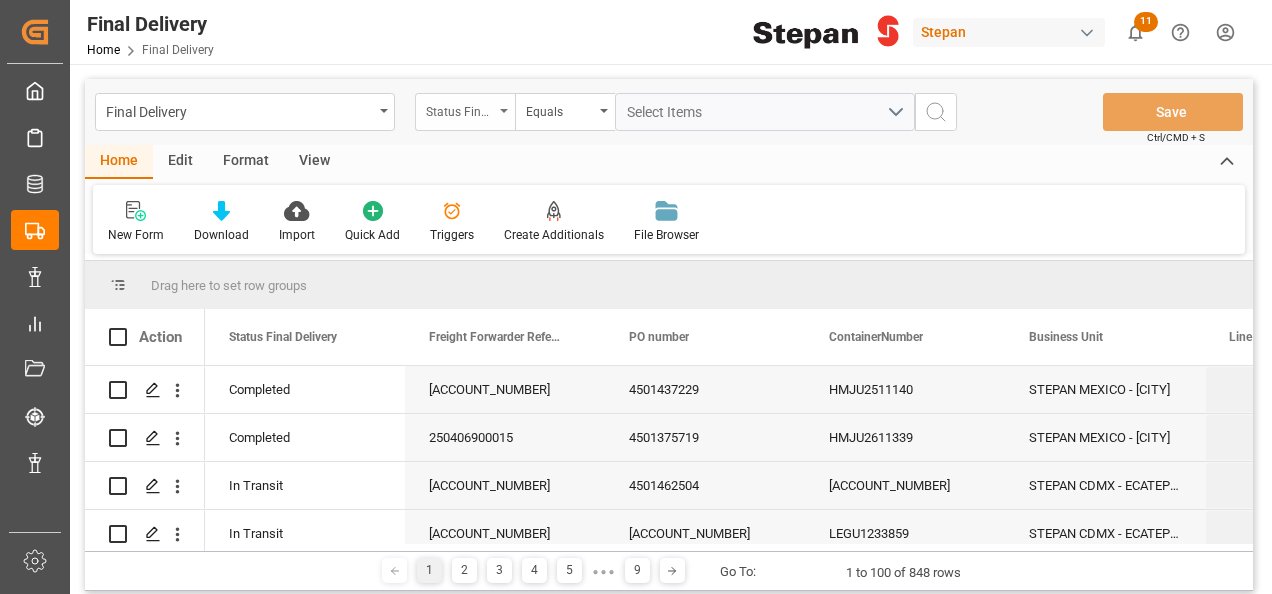 click on "Status Final Delivery" at bounding box center (465, 112) 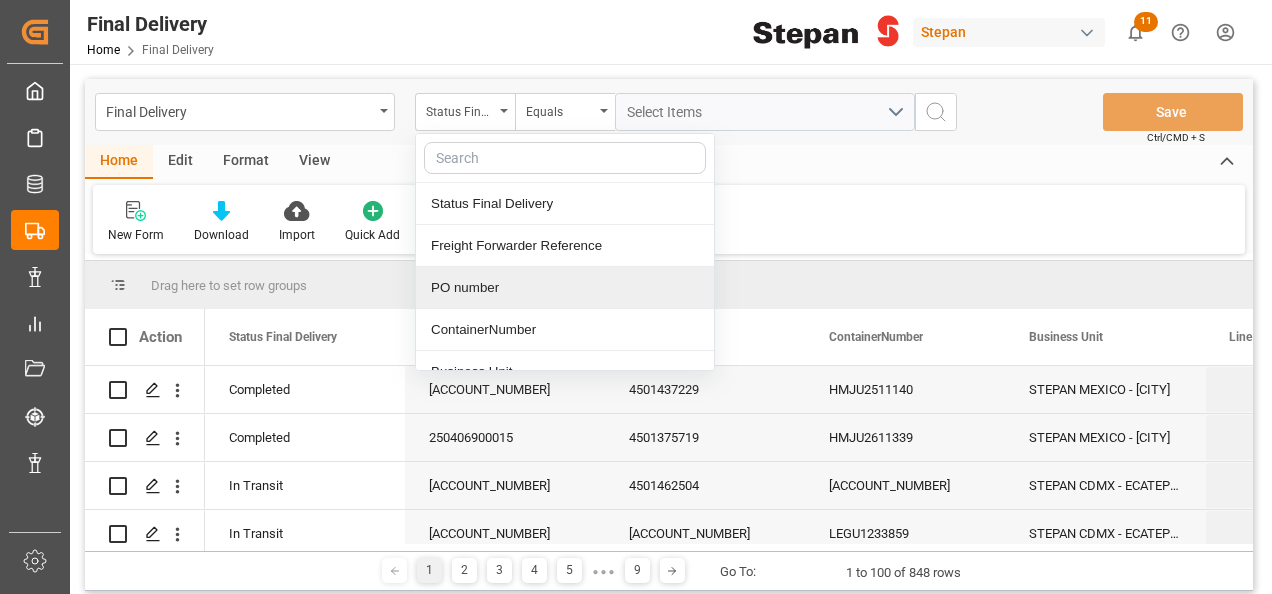 click on "PO number" at bounding box center (565, 288) 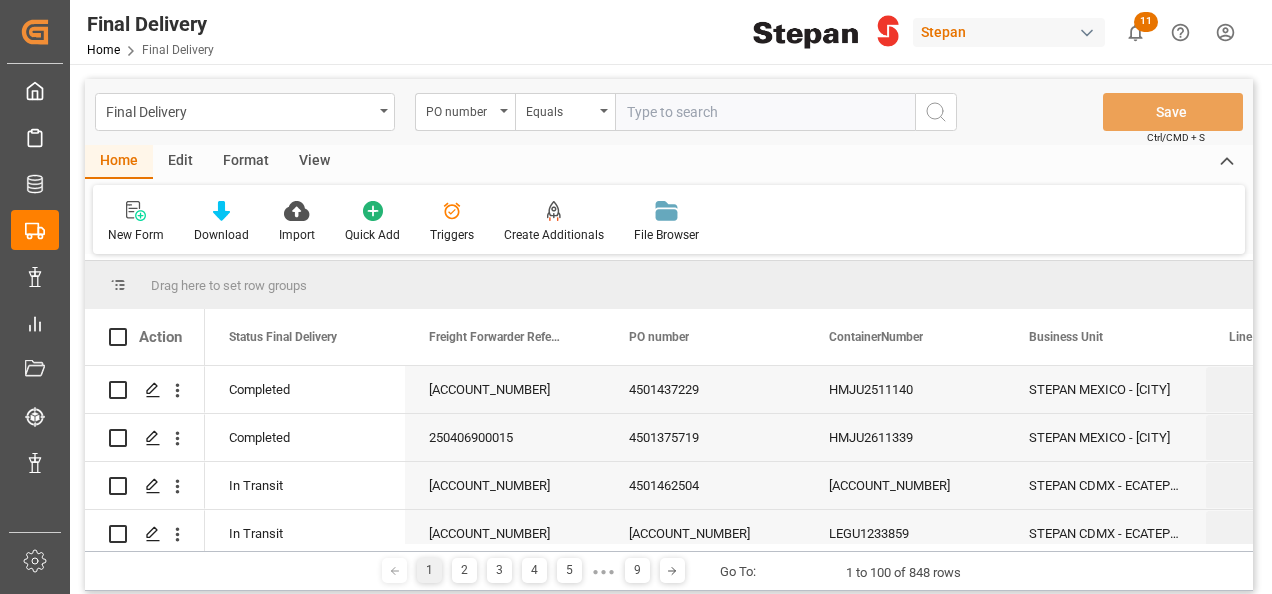 click at bounding box center [765, 112] 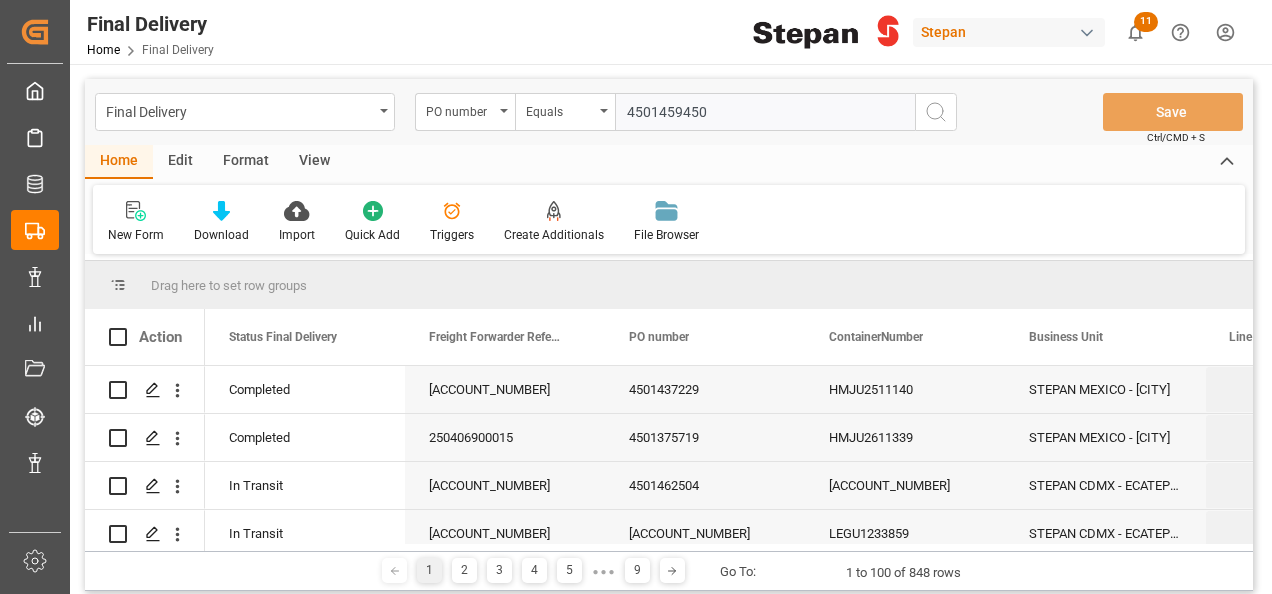type on "4501459450" 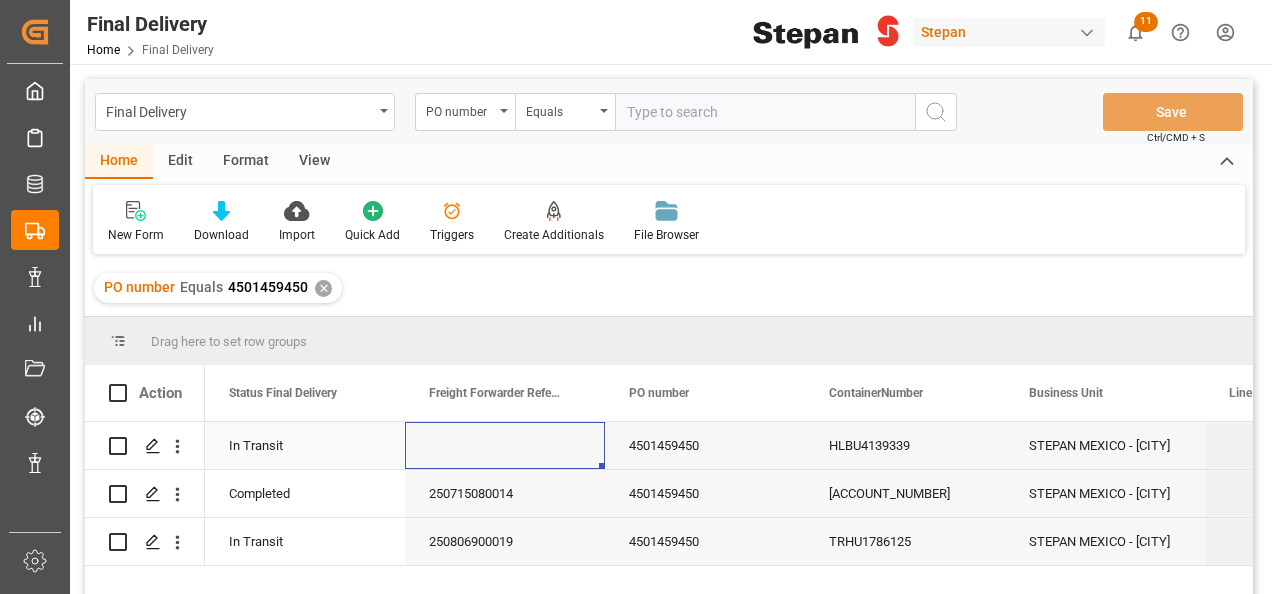click at bounding box center [505, 445] 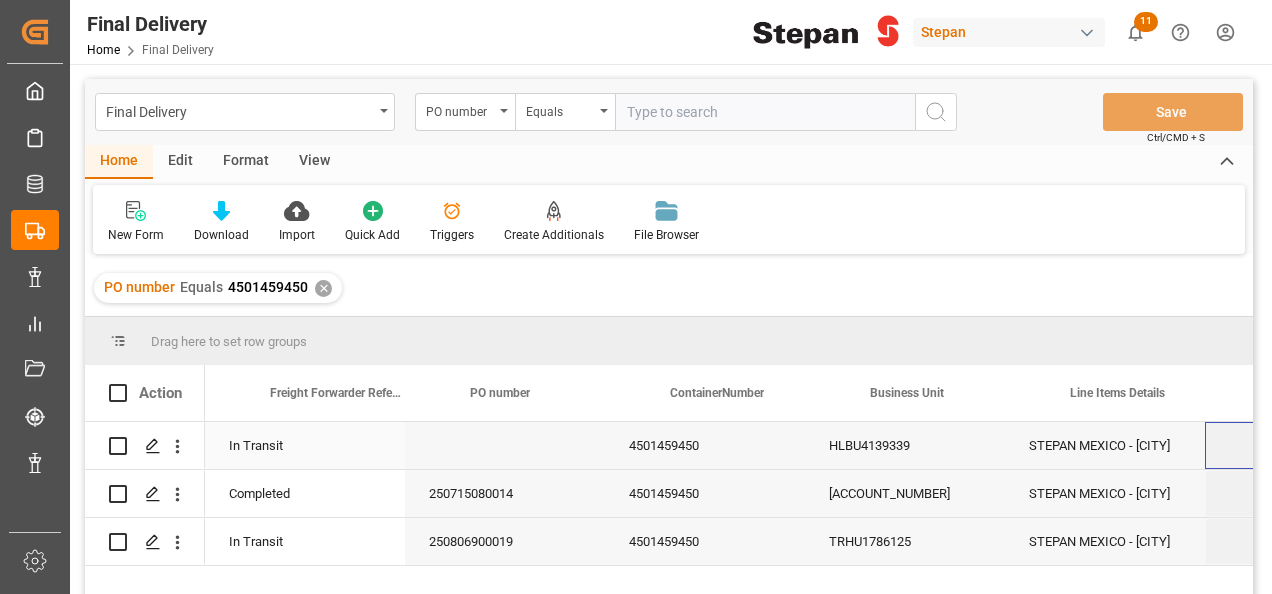scroll, scrollTop: 0, scrollLeft: 158, axis: horizontal 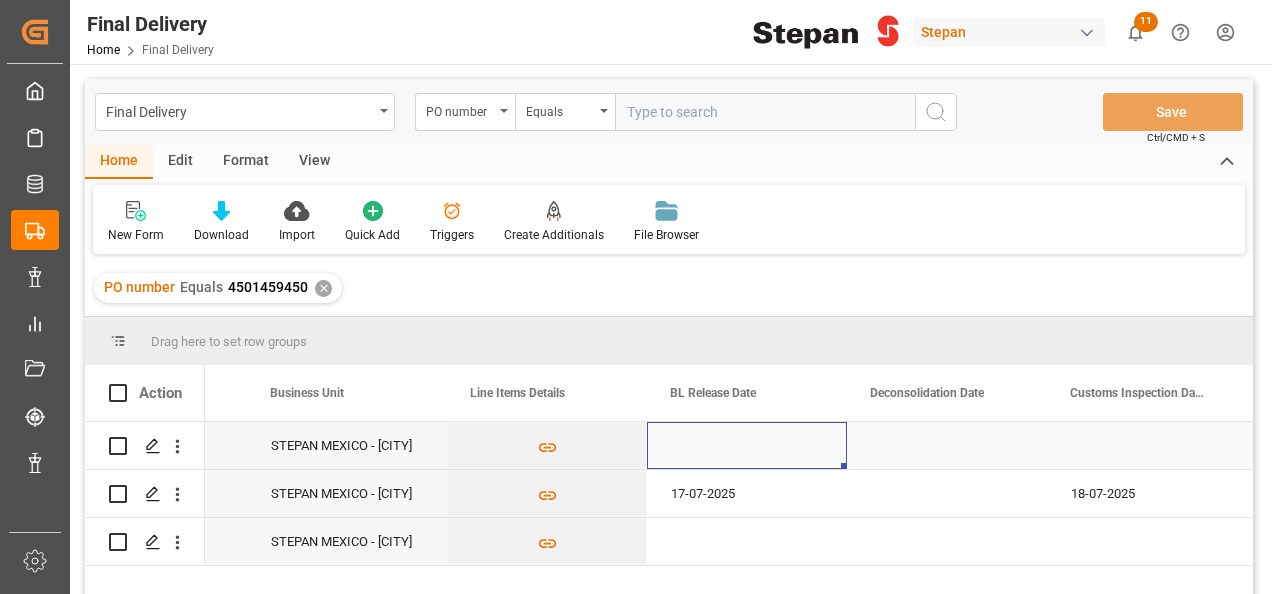 click at bounding box center [747, 445] 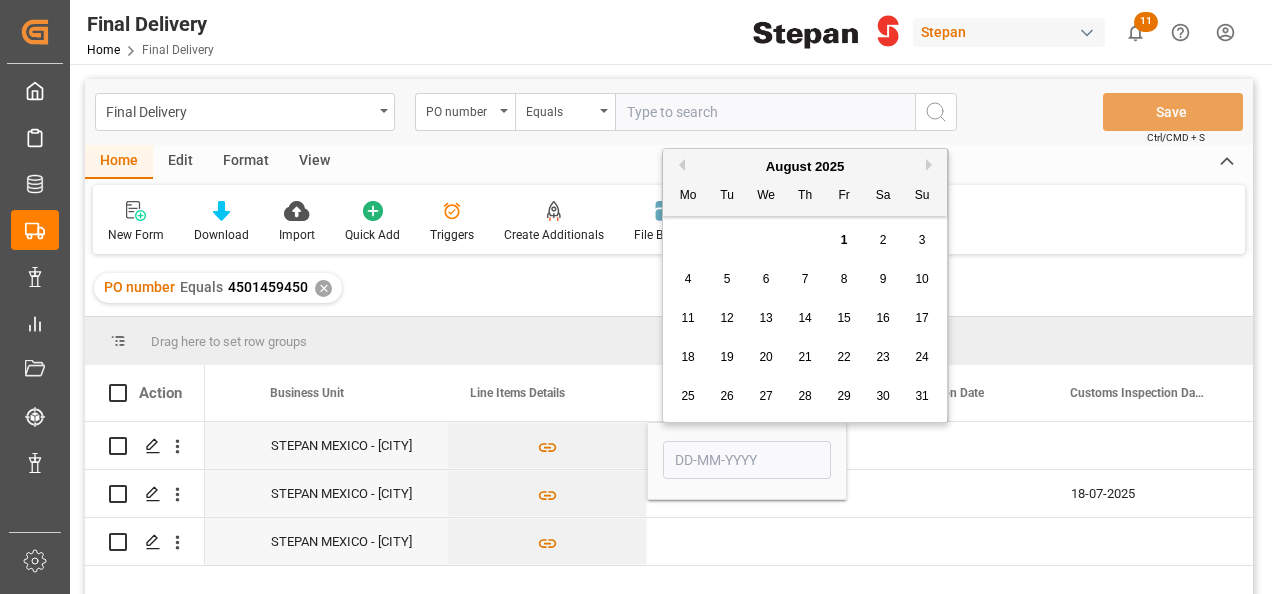 click on "1" at bounding box center (844, 240) 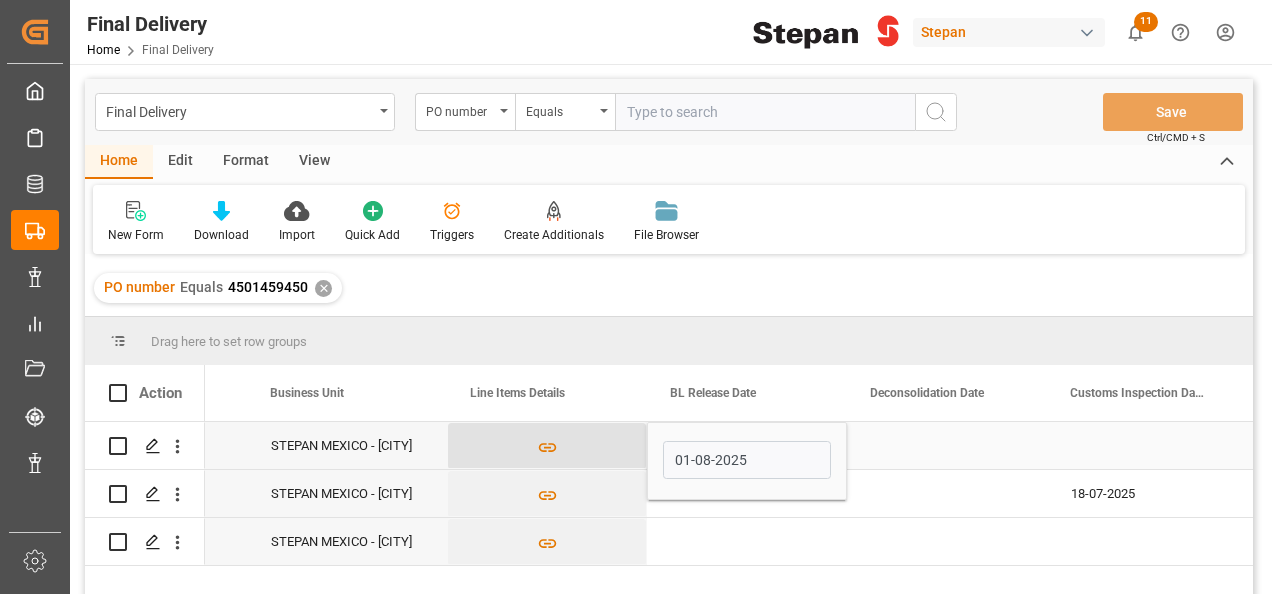 click at bounding box center [547, 446] 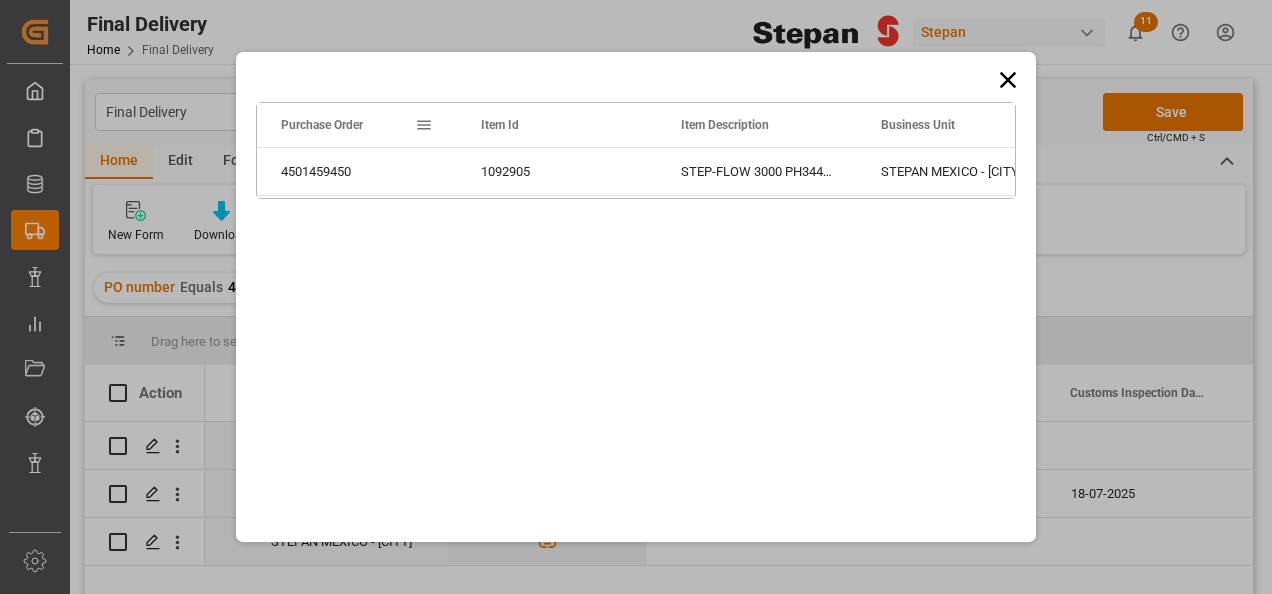 click 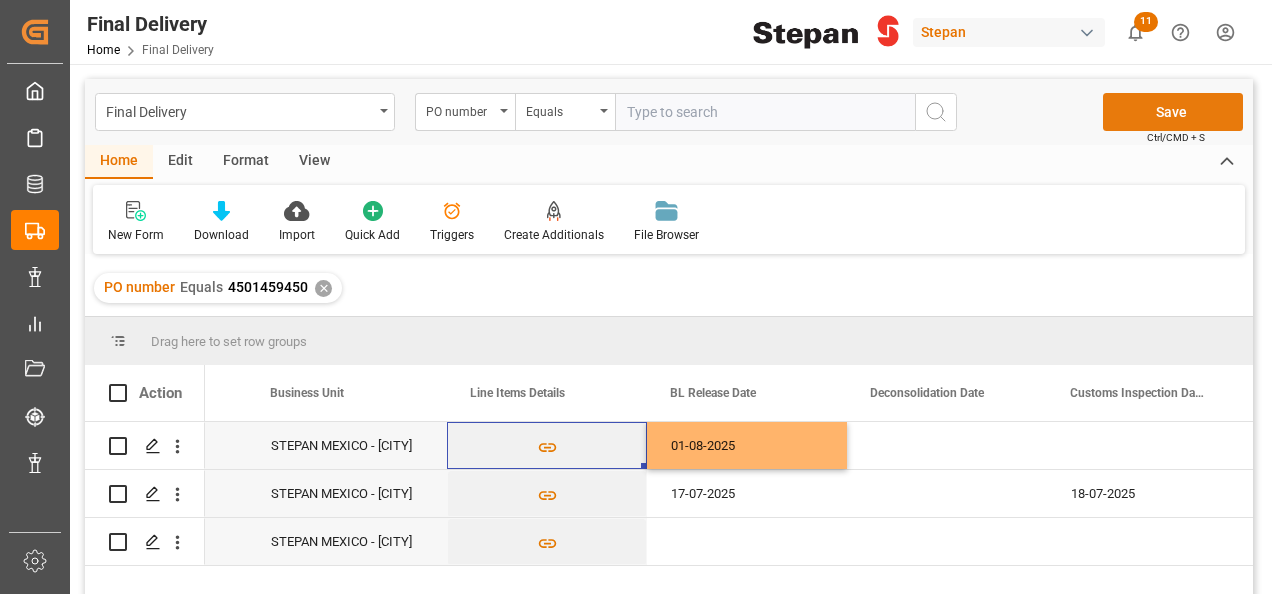click on "Save" at bounding box center (1173, 112) 